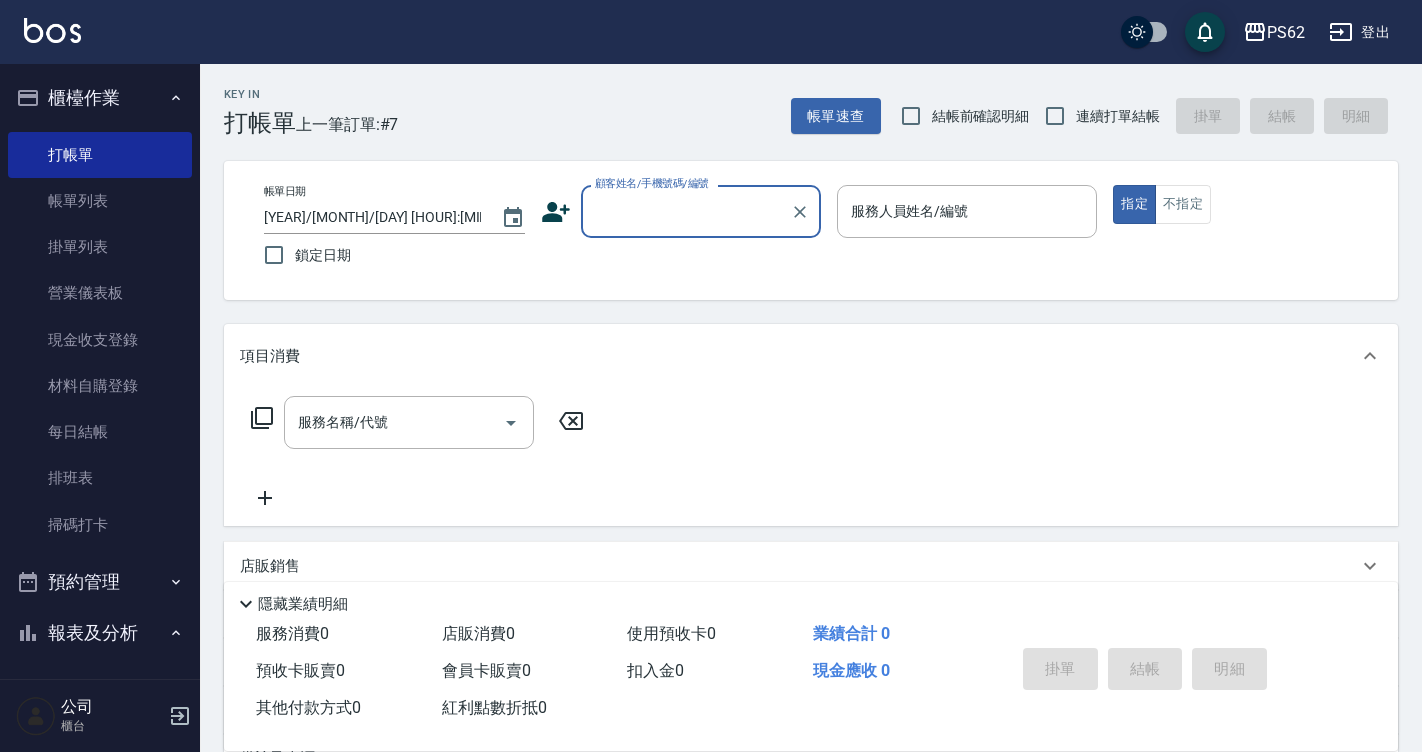 scroll, scrollTop: 0, scrollLeft: 0, axis: both 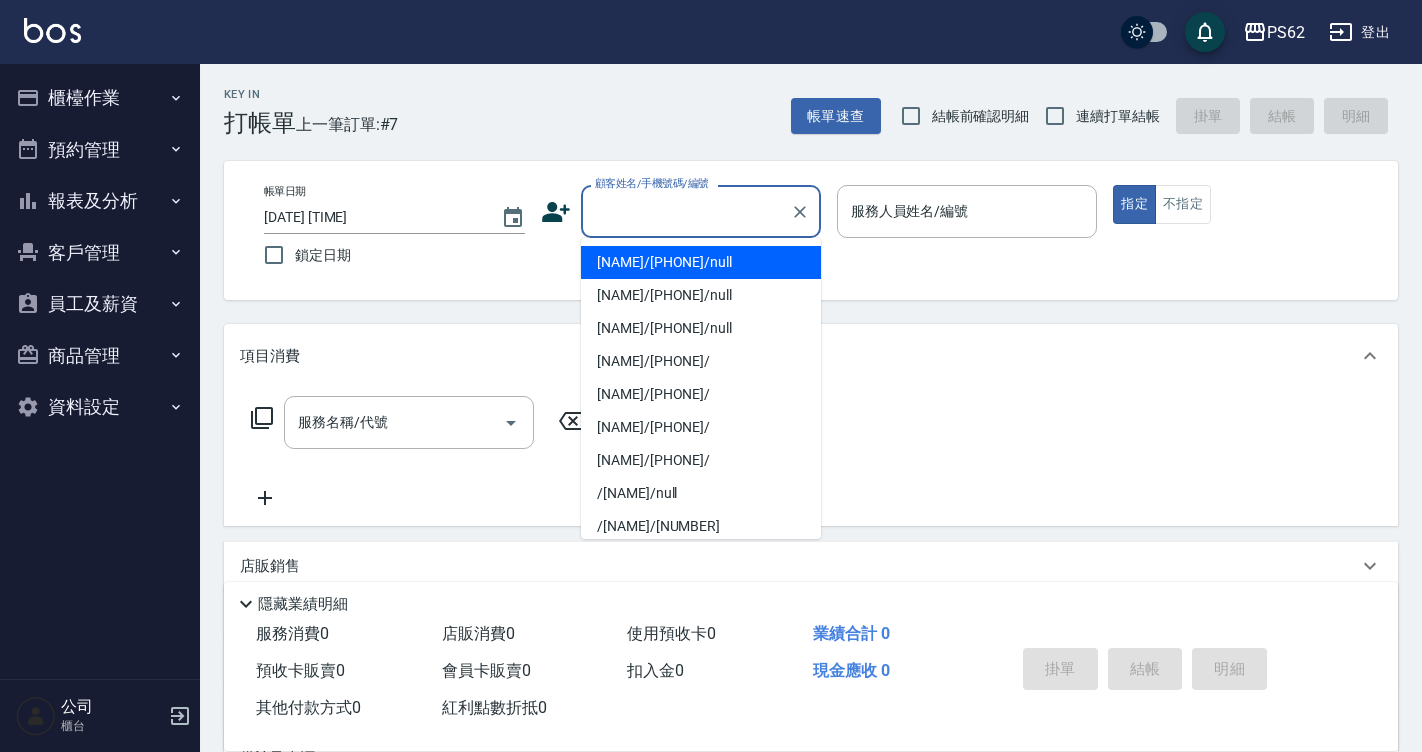 click on "顧客姓名/手機號碼/編號" at bounding box center (686, 211) 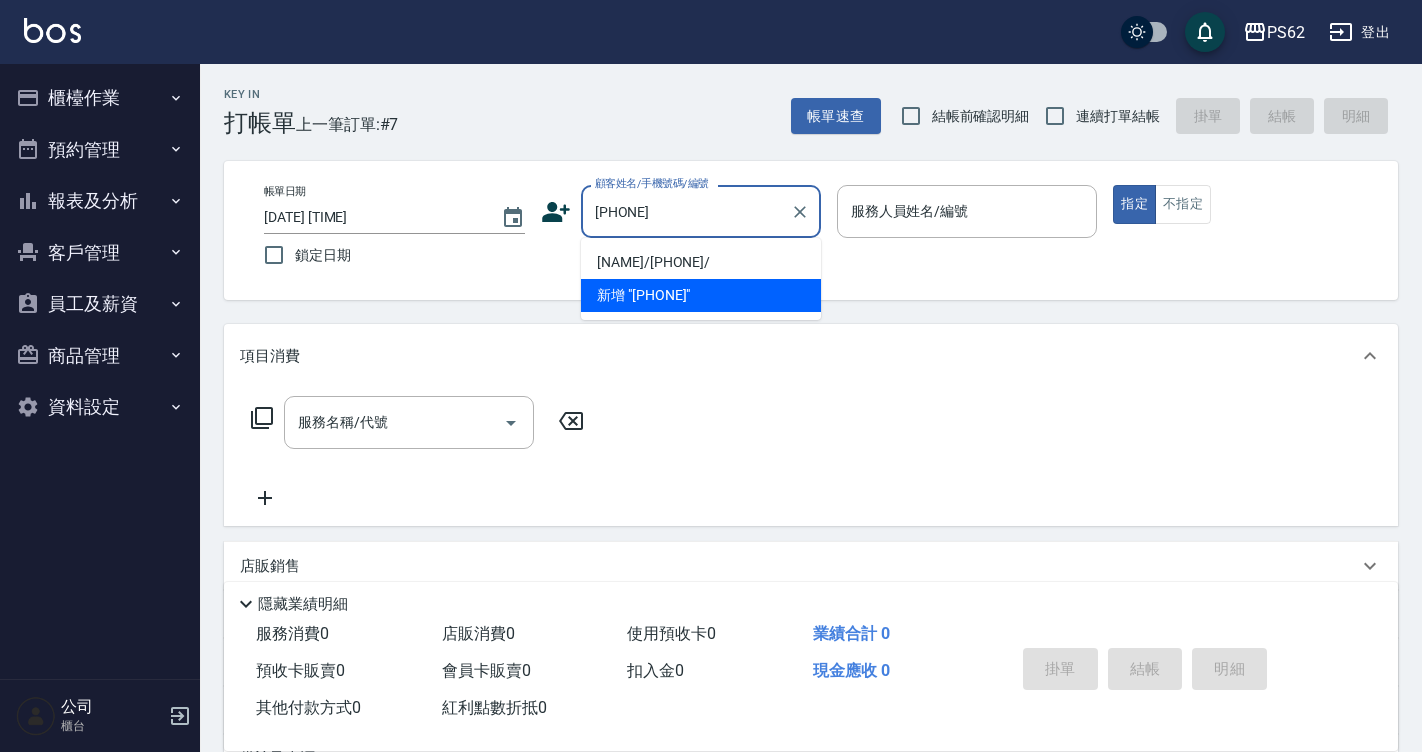 type on "[PHONE]" 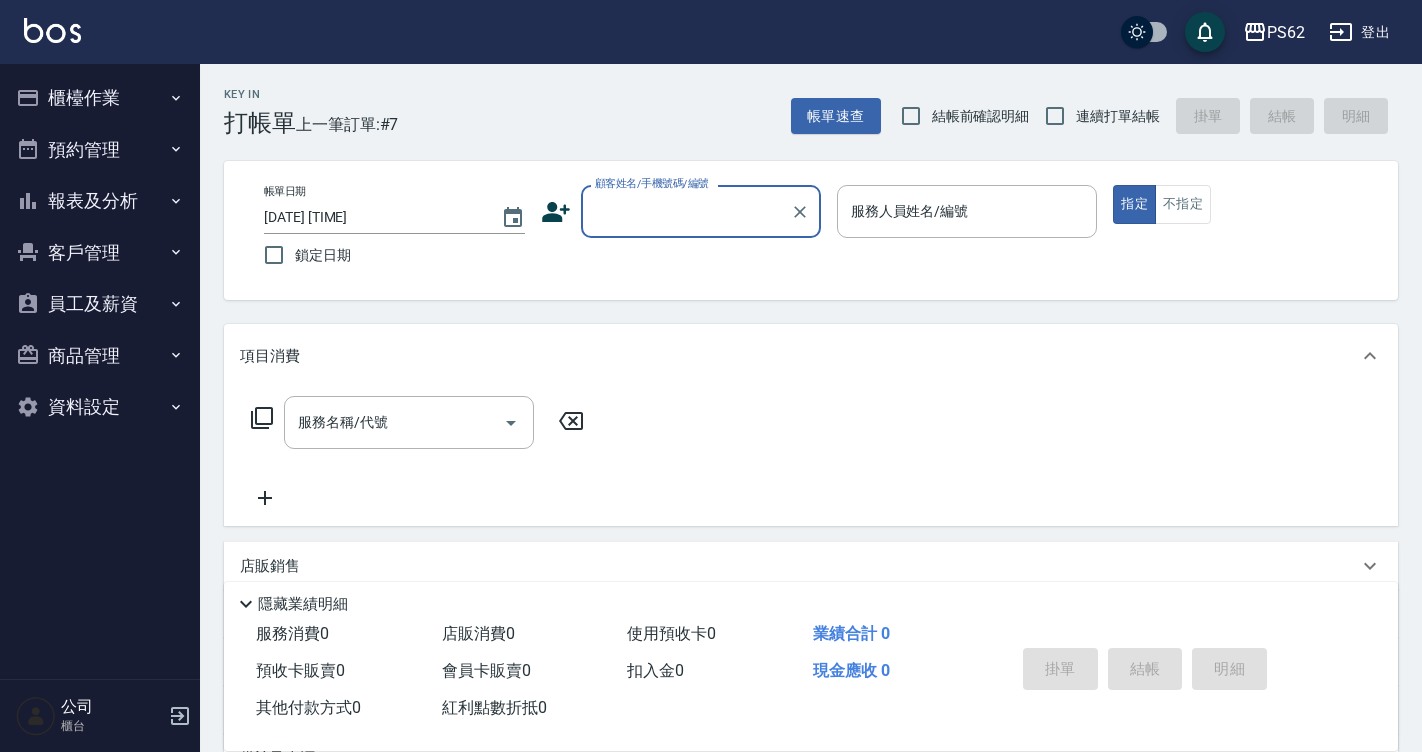 click on "櫃檯作業" at bounding box center (100, 98) 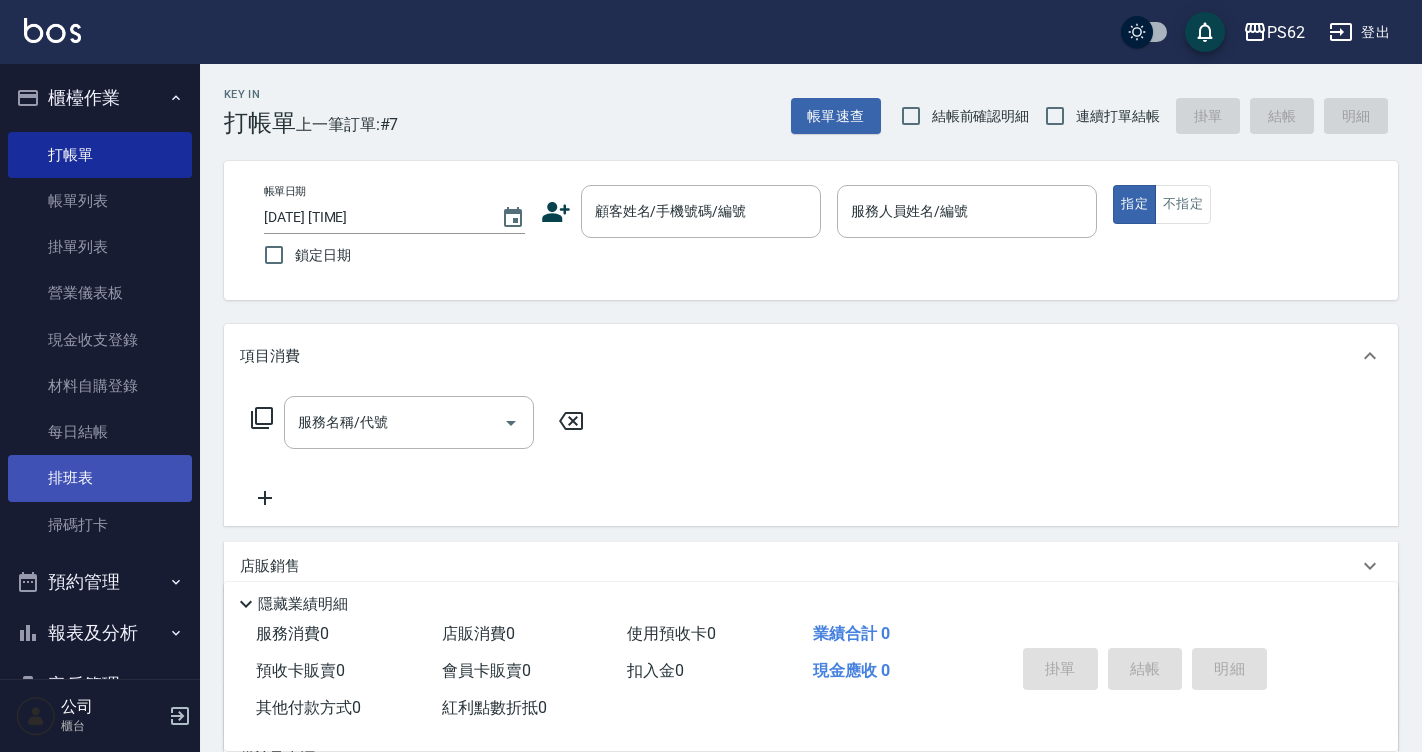 click on "排班表" at bounding box center [100, 478] 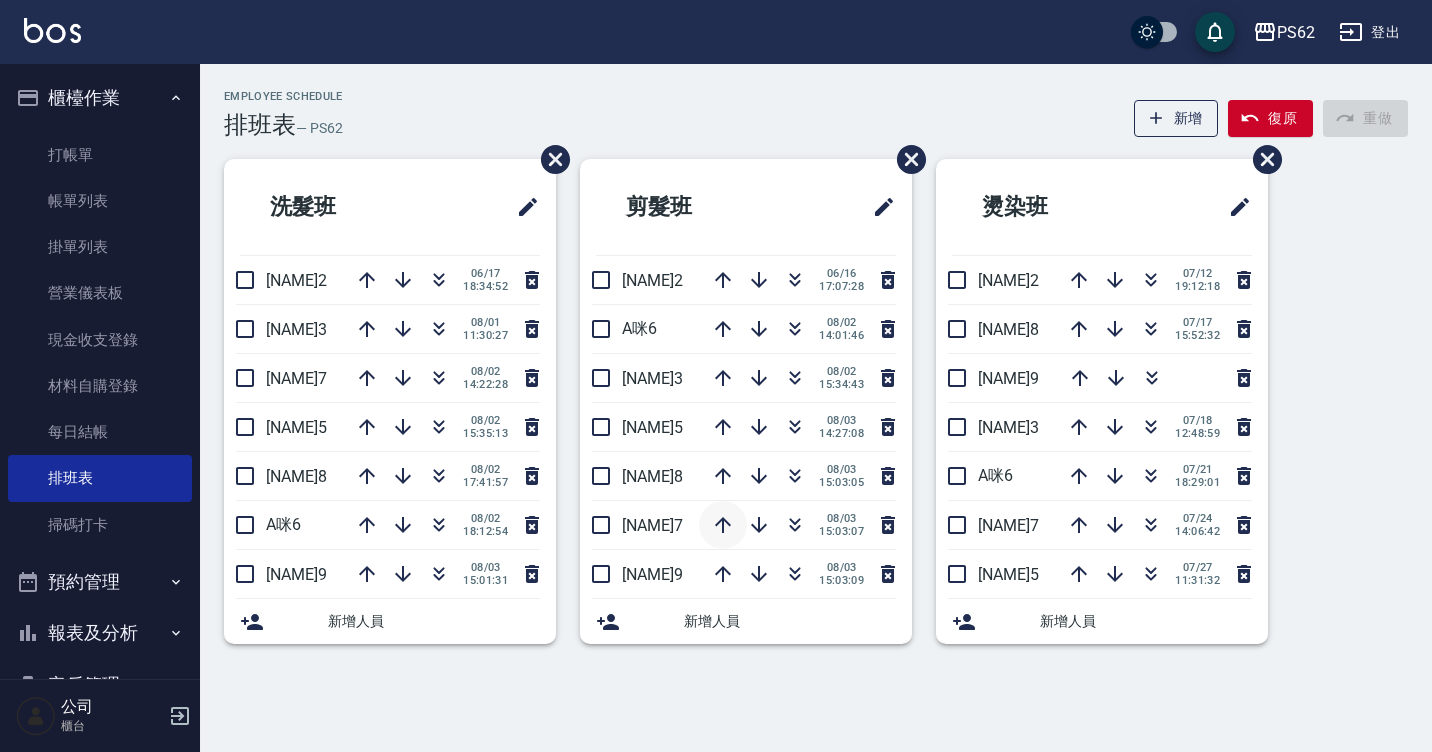 click 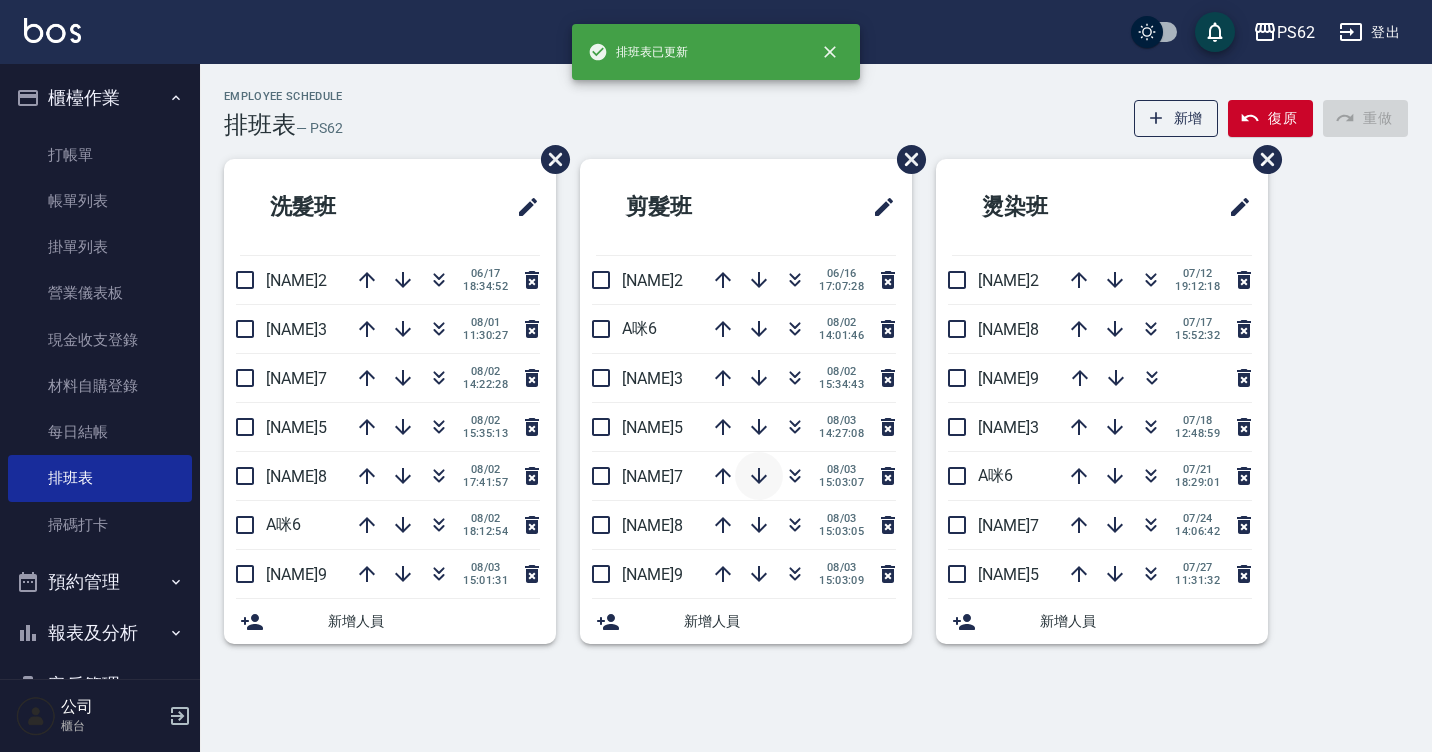click 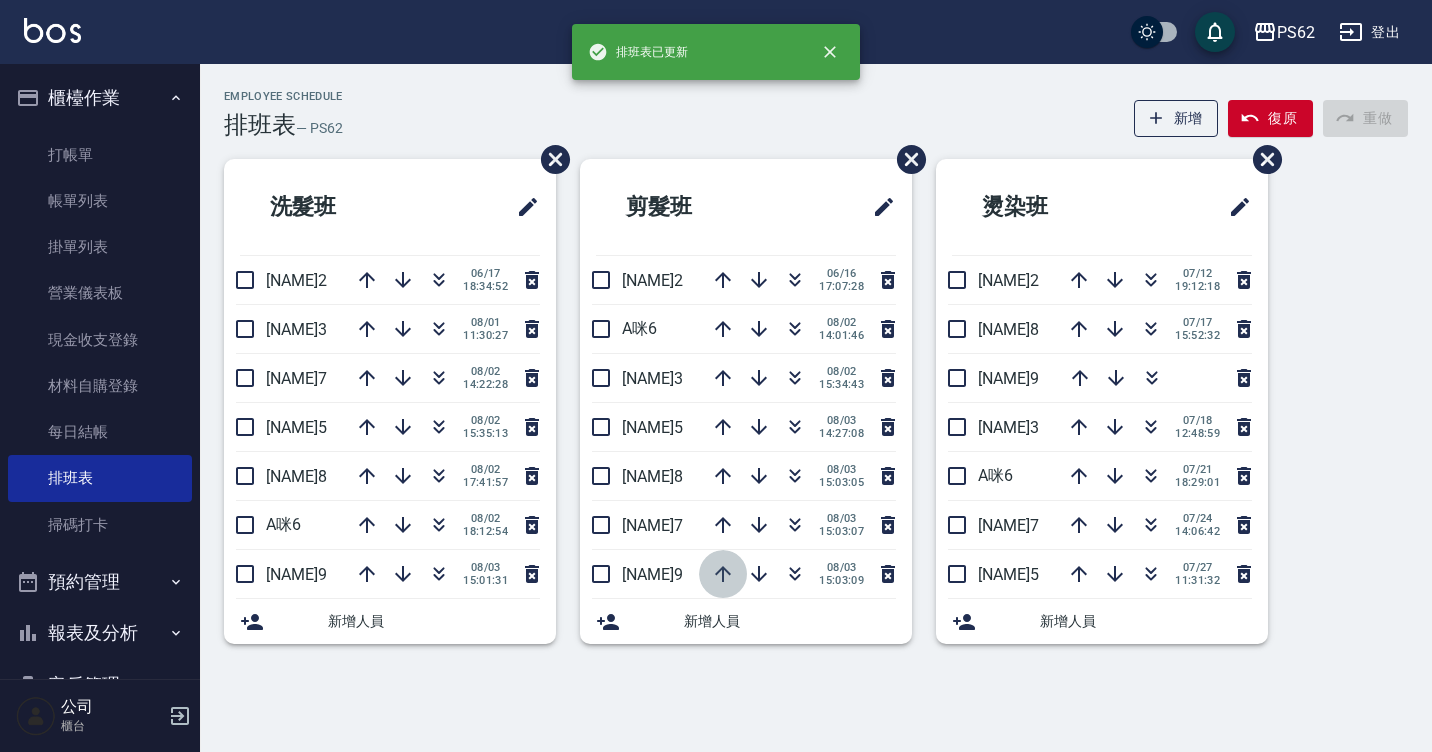 click 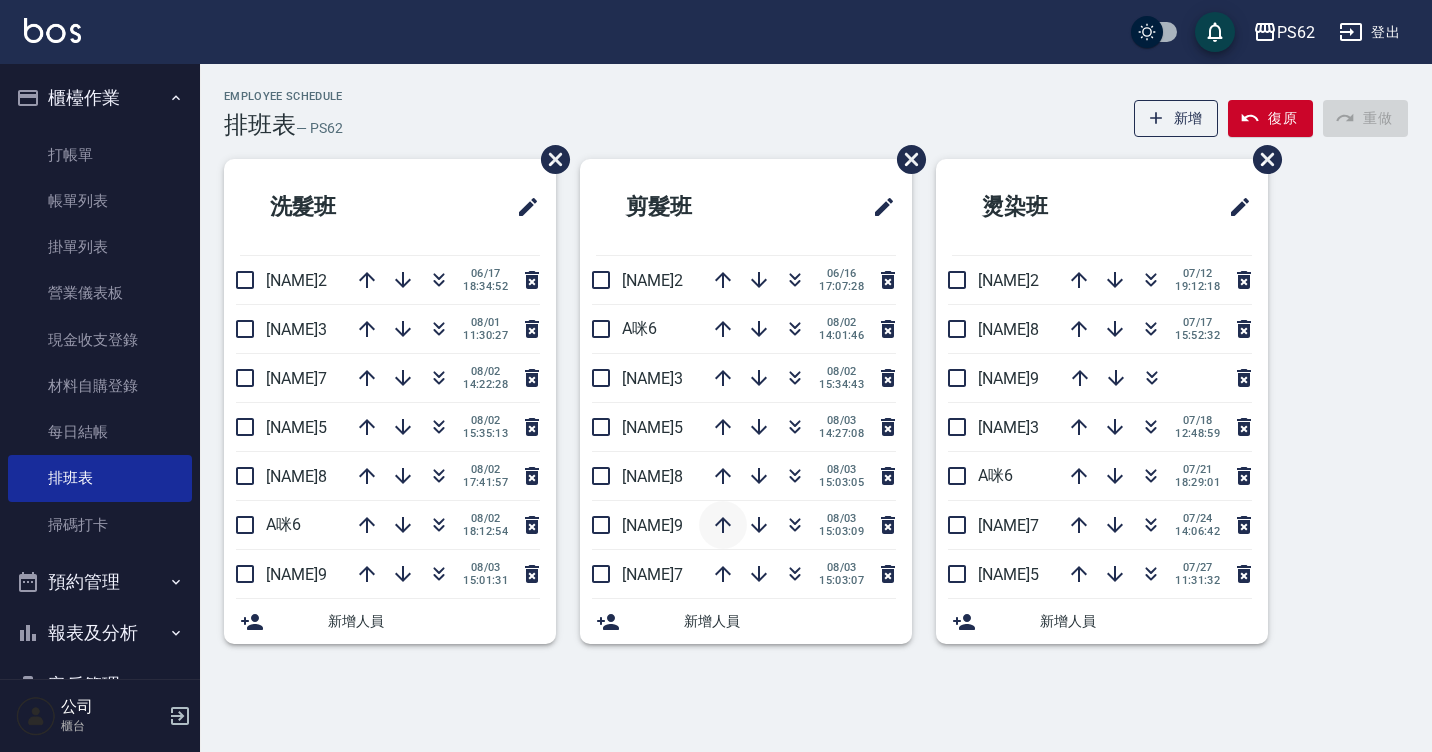 click 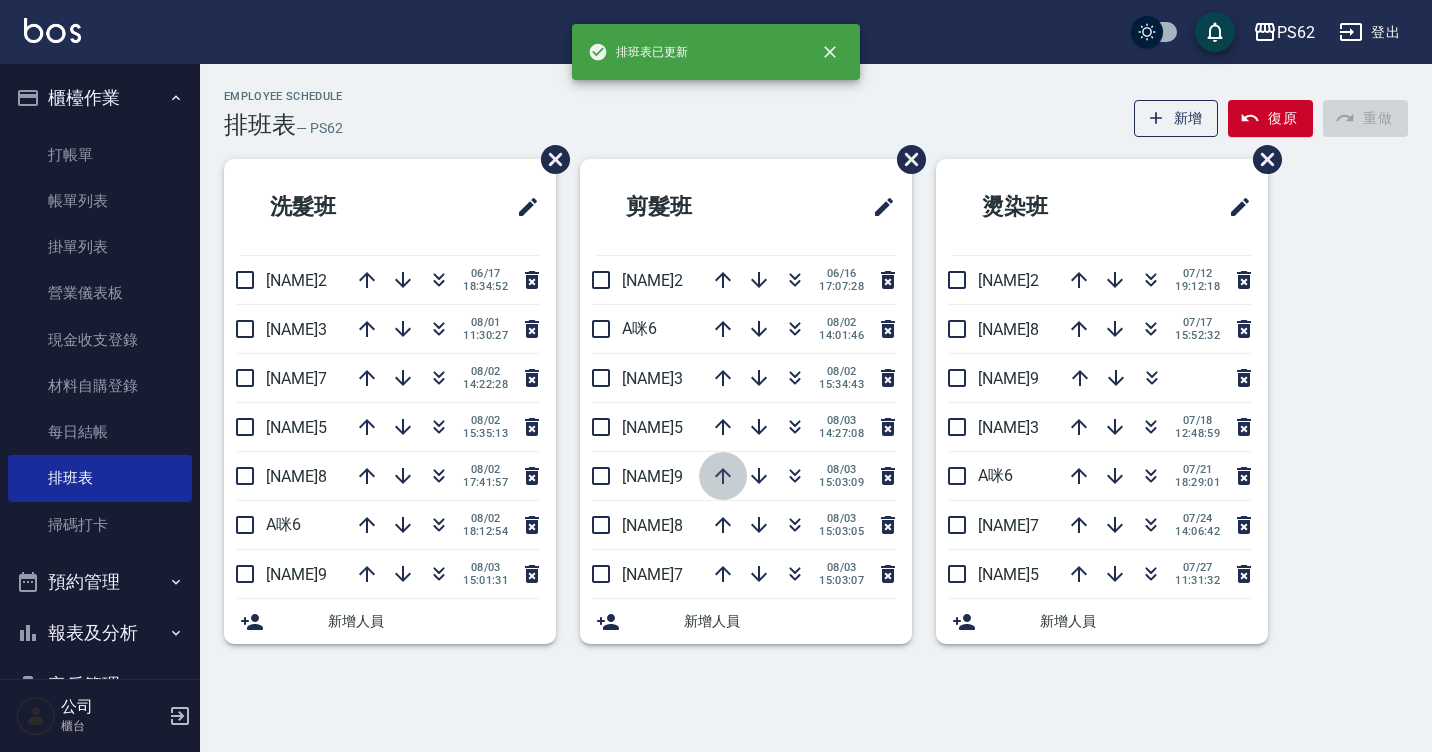 click 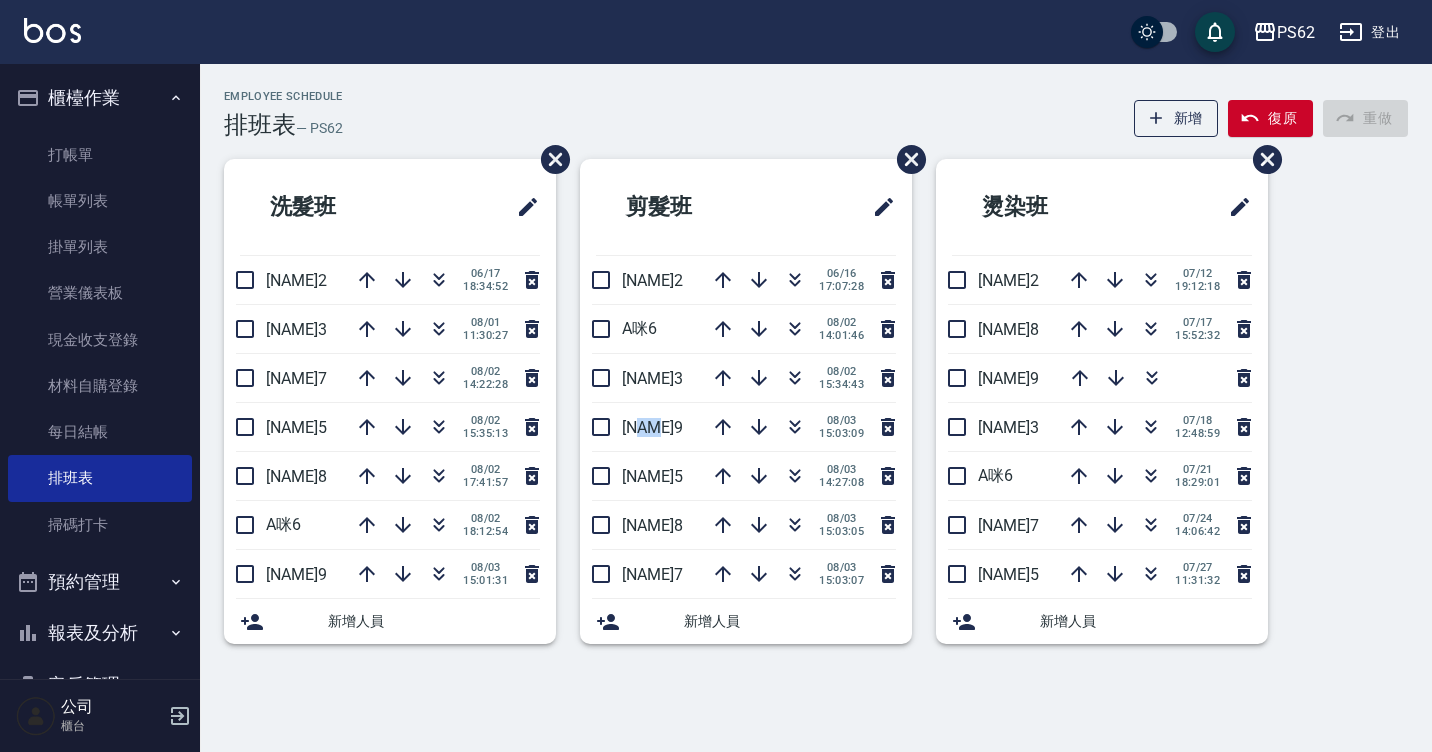 drag, startPoint x: 648, startPoint y: 429, endPoint x: 637, endPoint y: 431, distance: 11.18034 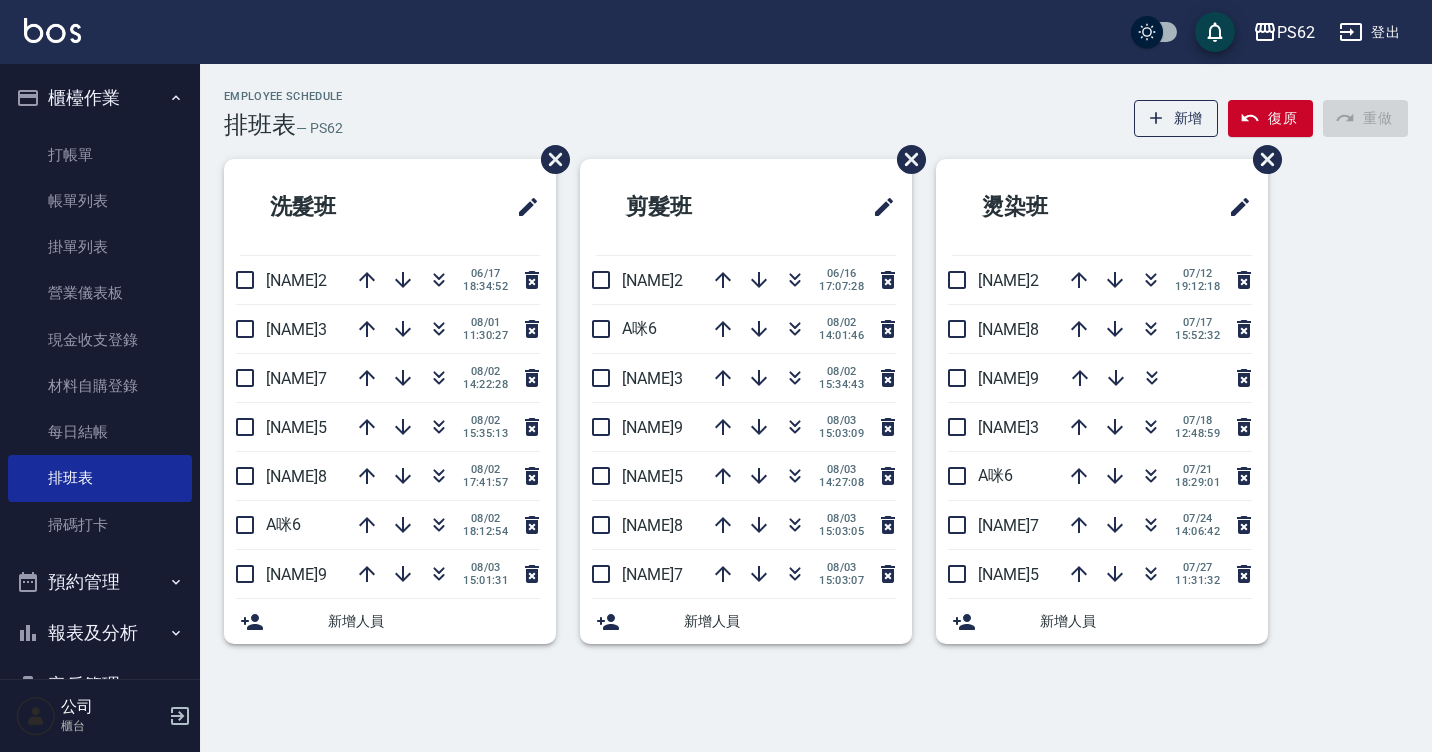 click on "[TEXT] [TEXT] [TEXT] [TEXT] [TEXT] [TEXT]" at bounding box center (816, 114) 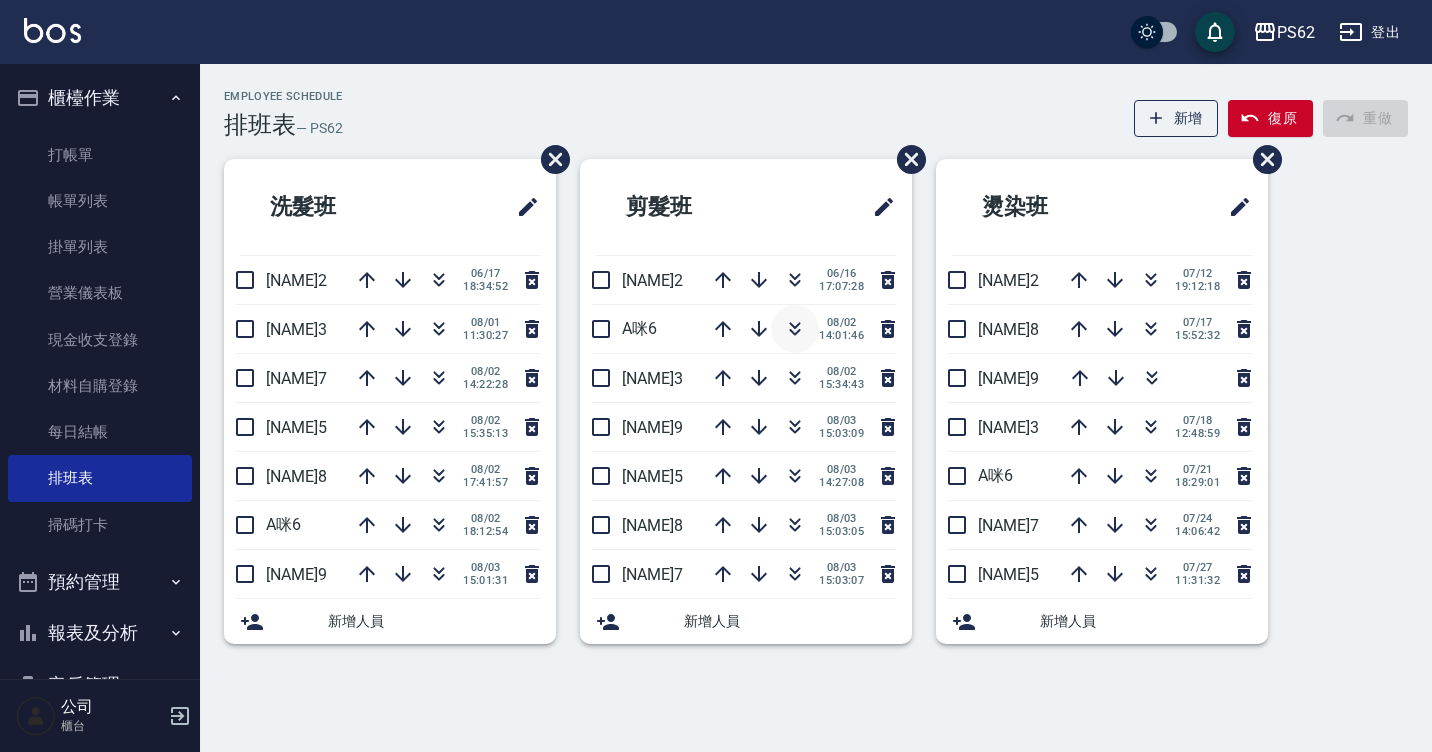 click 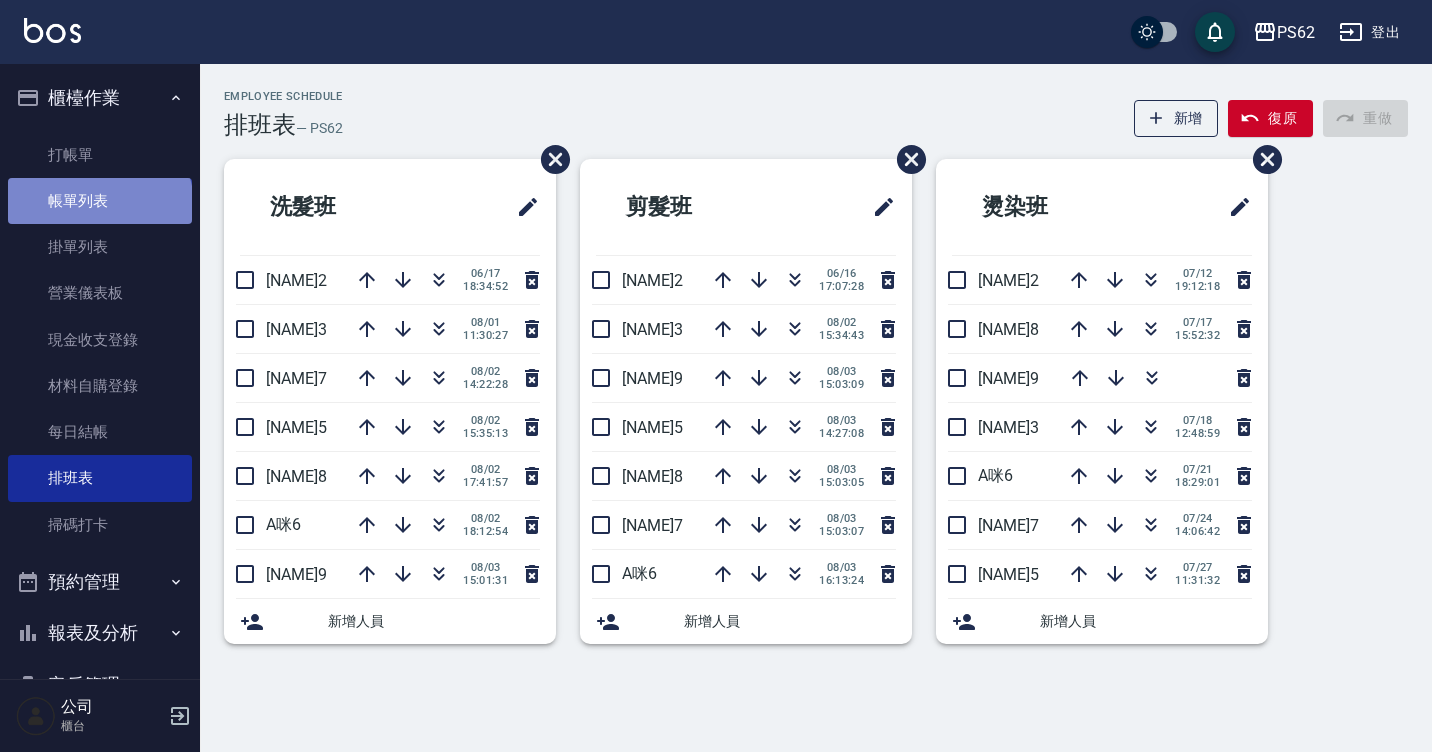 click on "帳單列表" at bounding box center (100, 201) 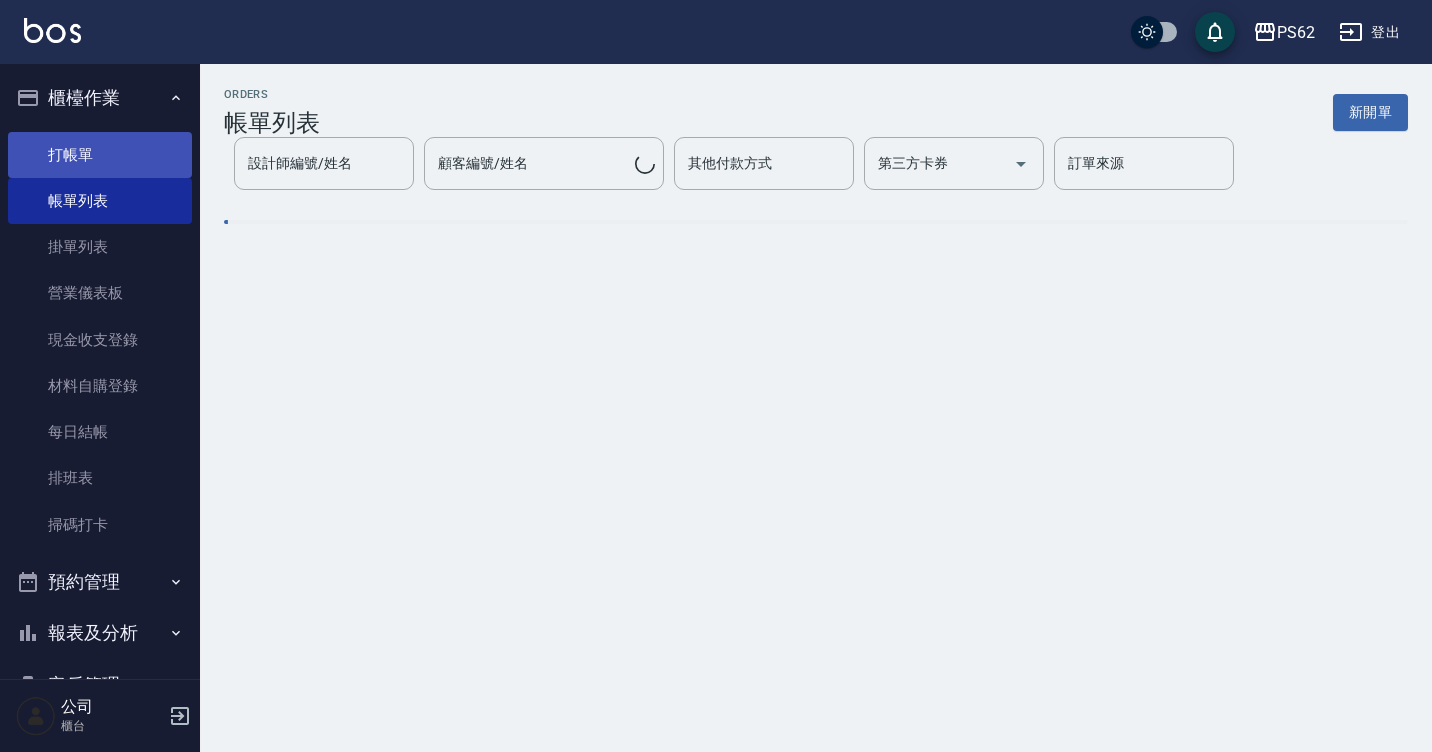 click on "打帳單" at bounding box center [100, 155] 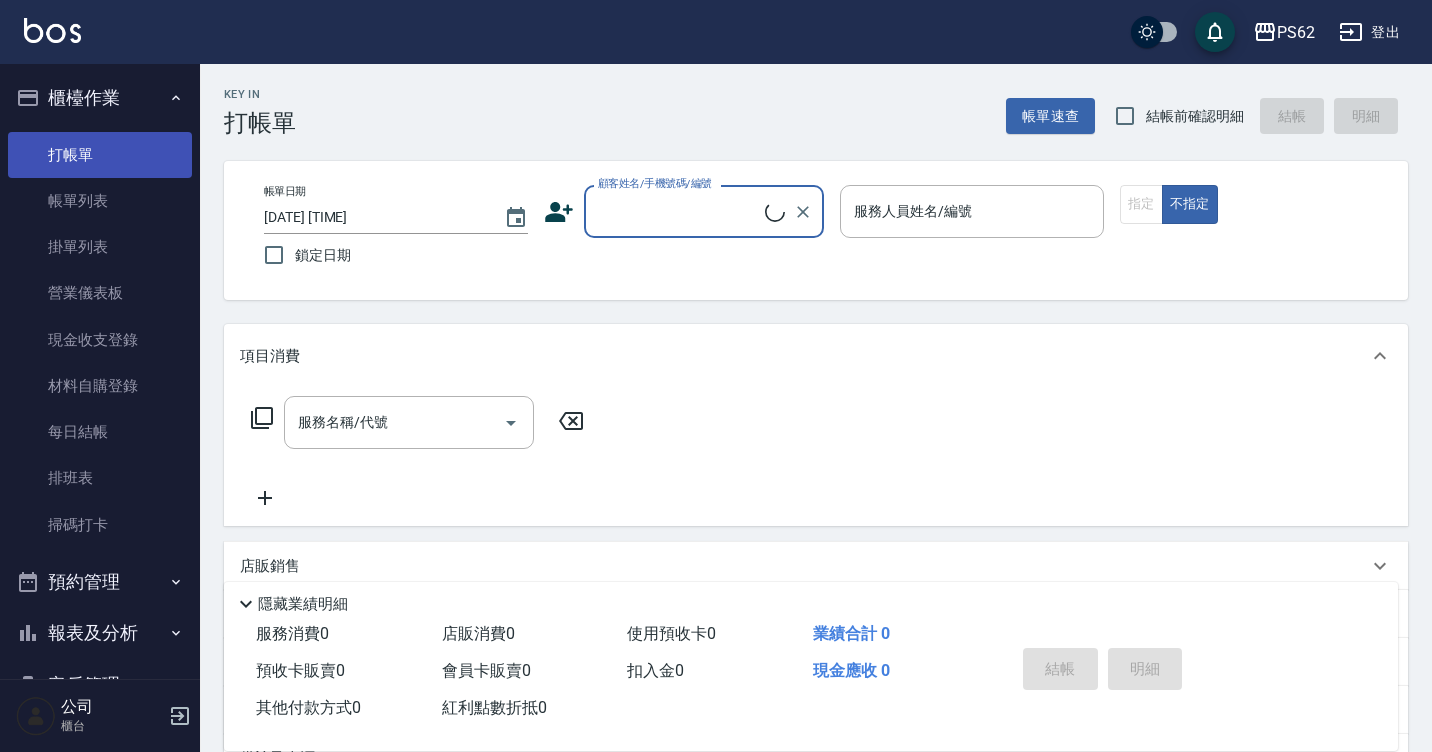 click on "打帳單" at bounding box center (100, 155) 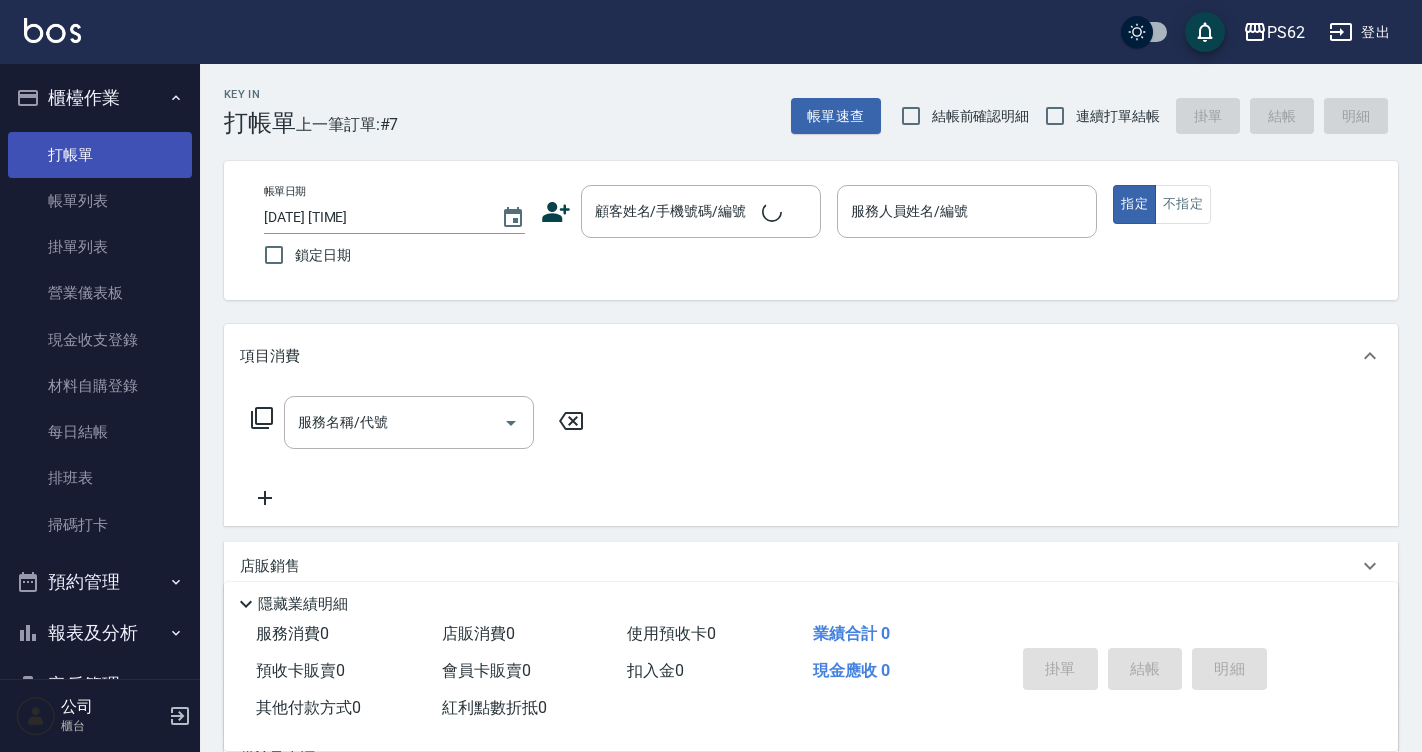 click on "打帳單" at bounding box center (100, 155) 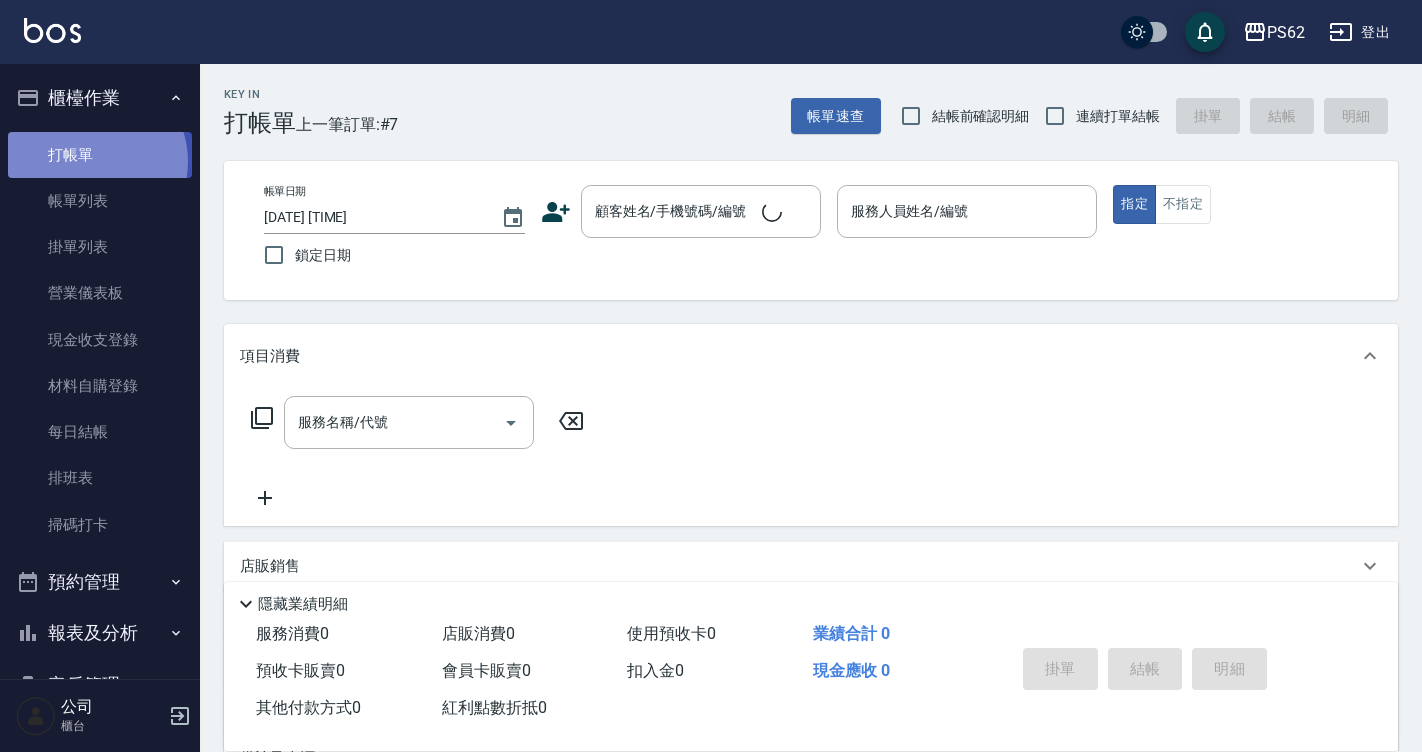 click on "打帳單" at bounding box center (100, 155) 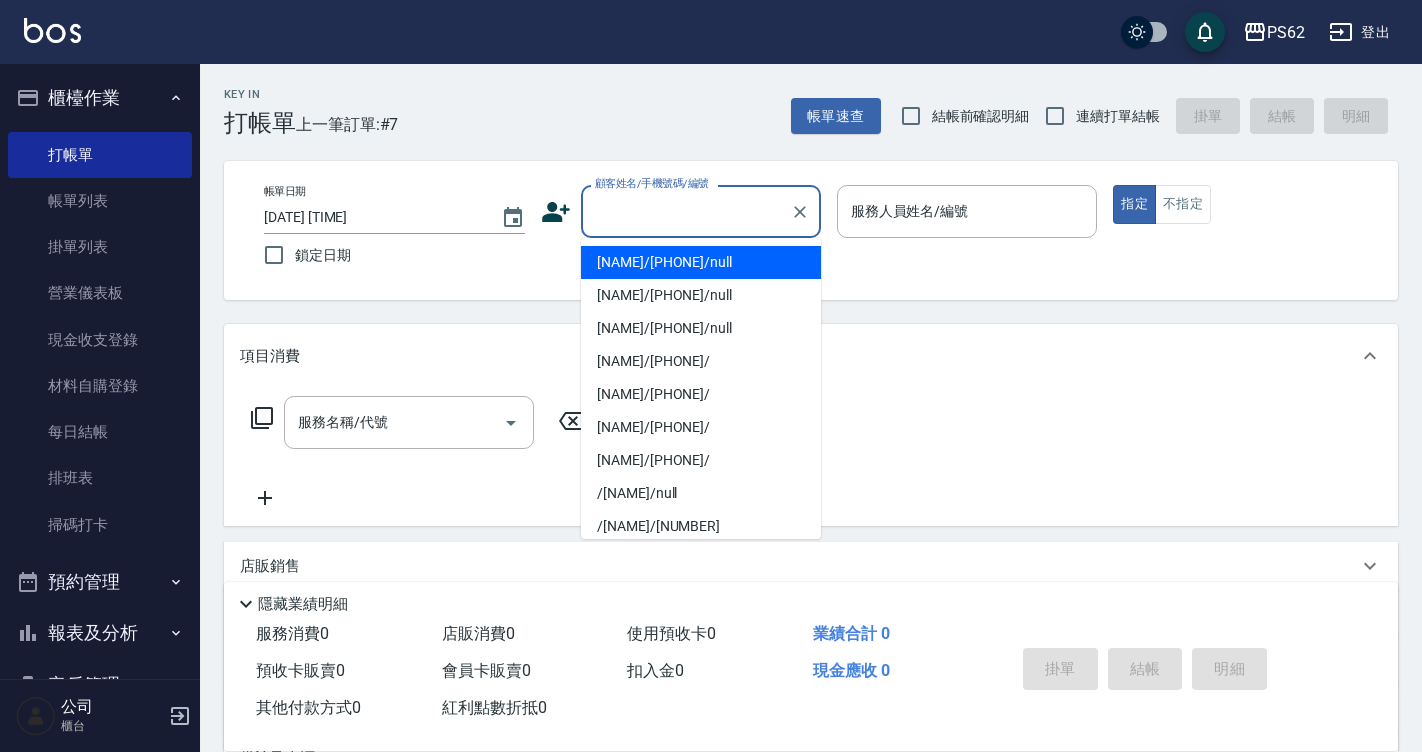 click on "顧客姓名/手機號碼/編號" at bounding box center (686, 211) 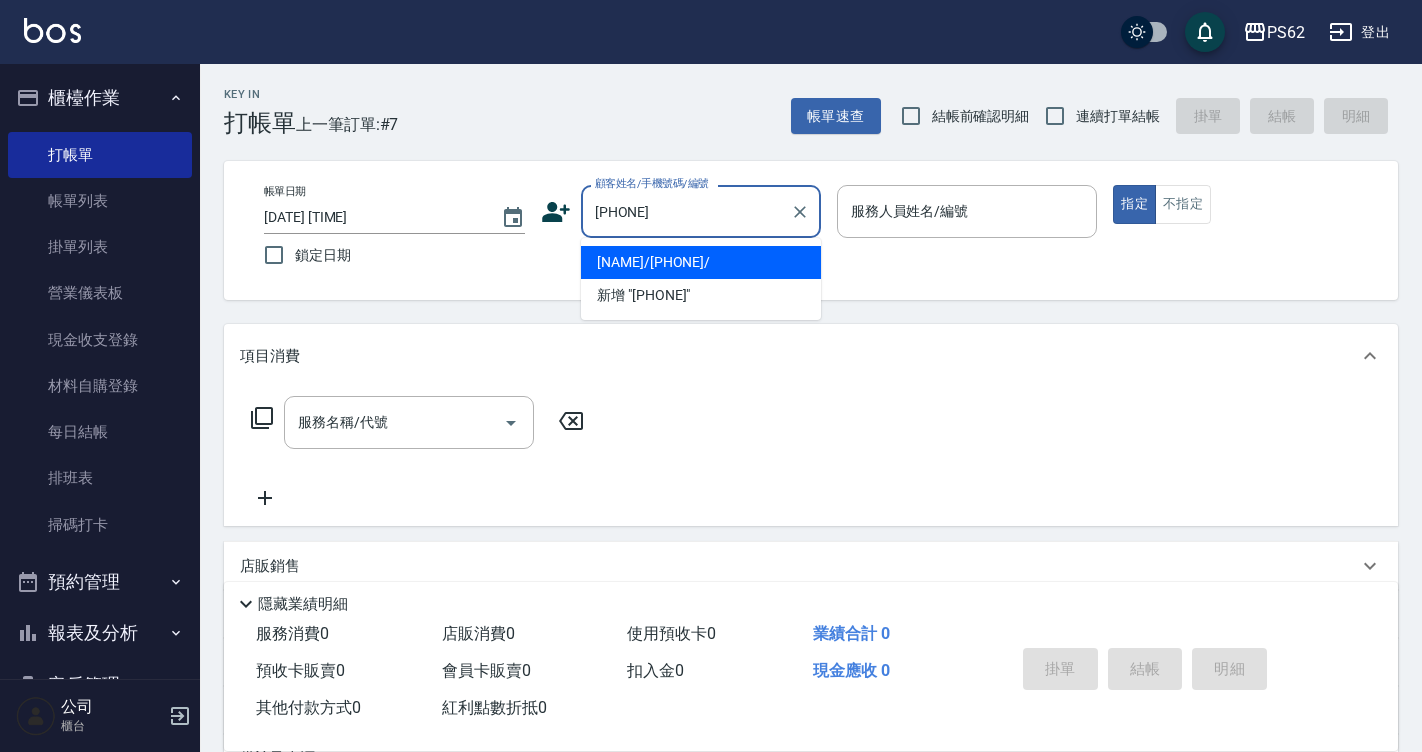 click on "[NAME]/[PHONE]/" at bounding box center (701, 262) 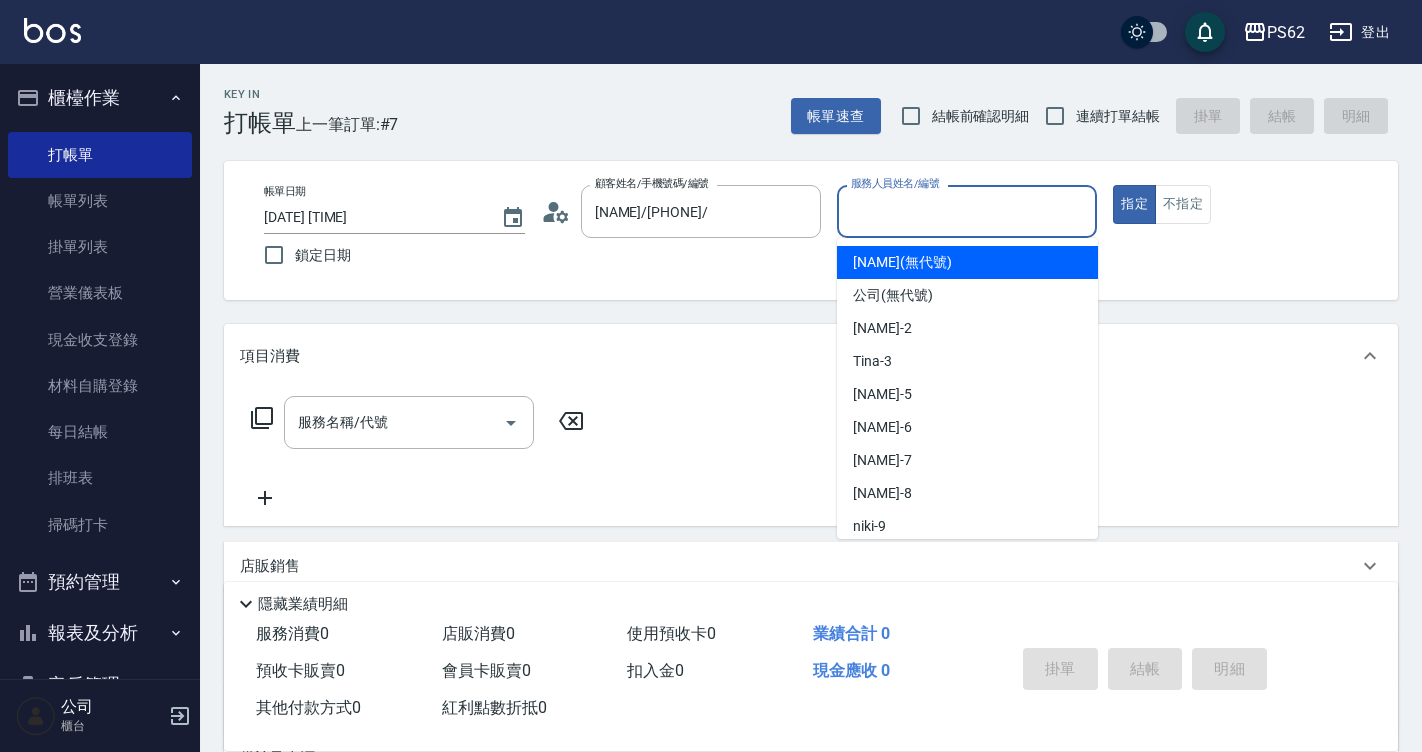 click on "服務人員姓名/編號" at bounding box center [967, 211] 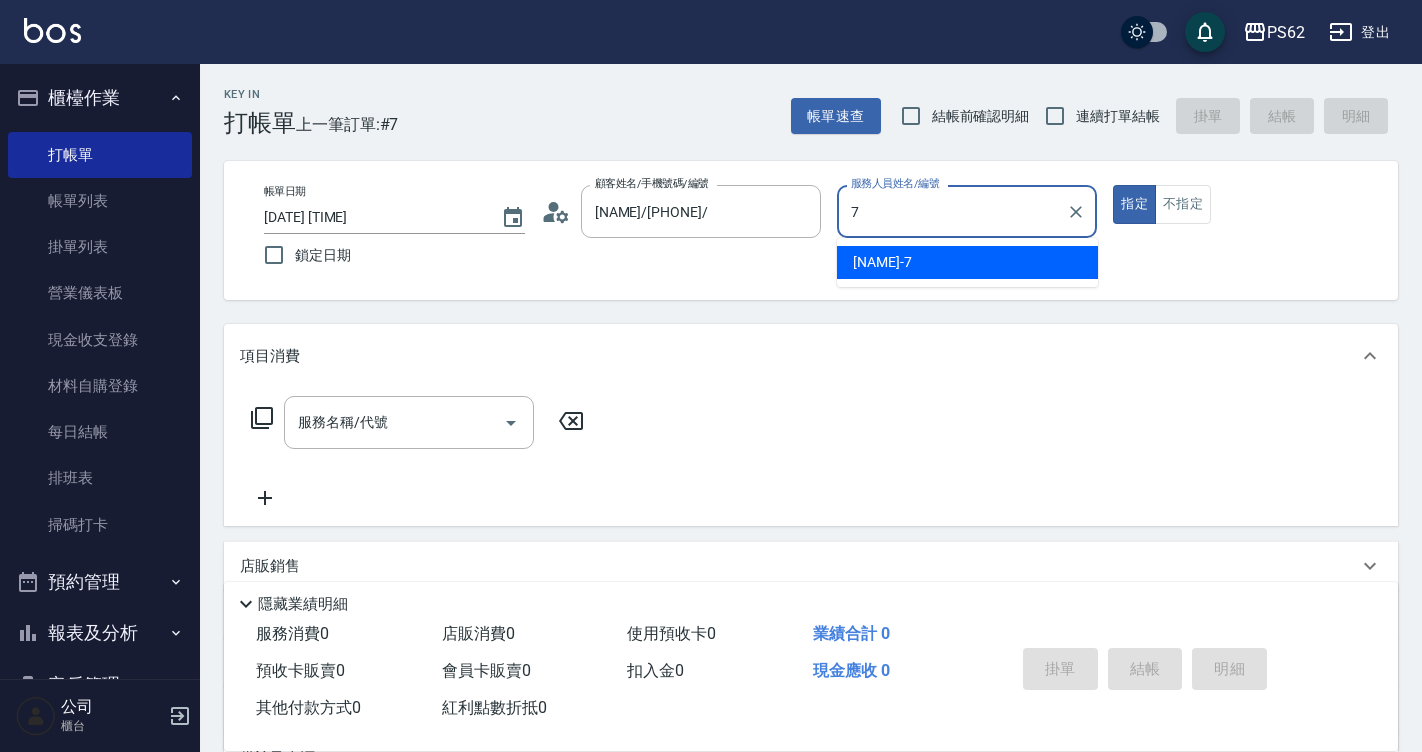 type on "[NAME]-7" 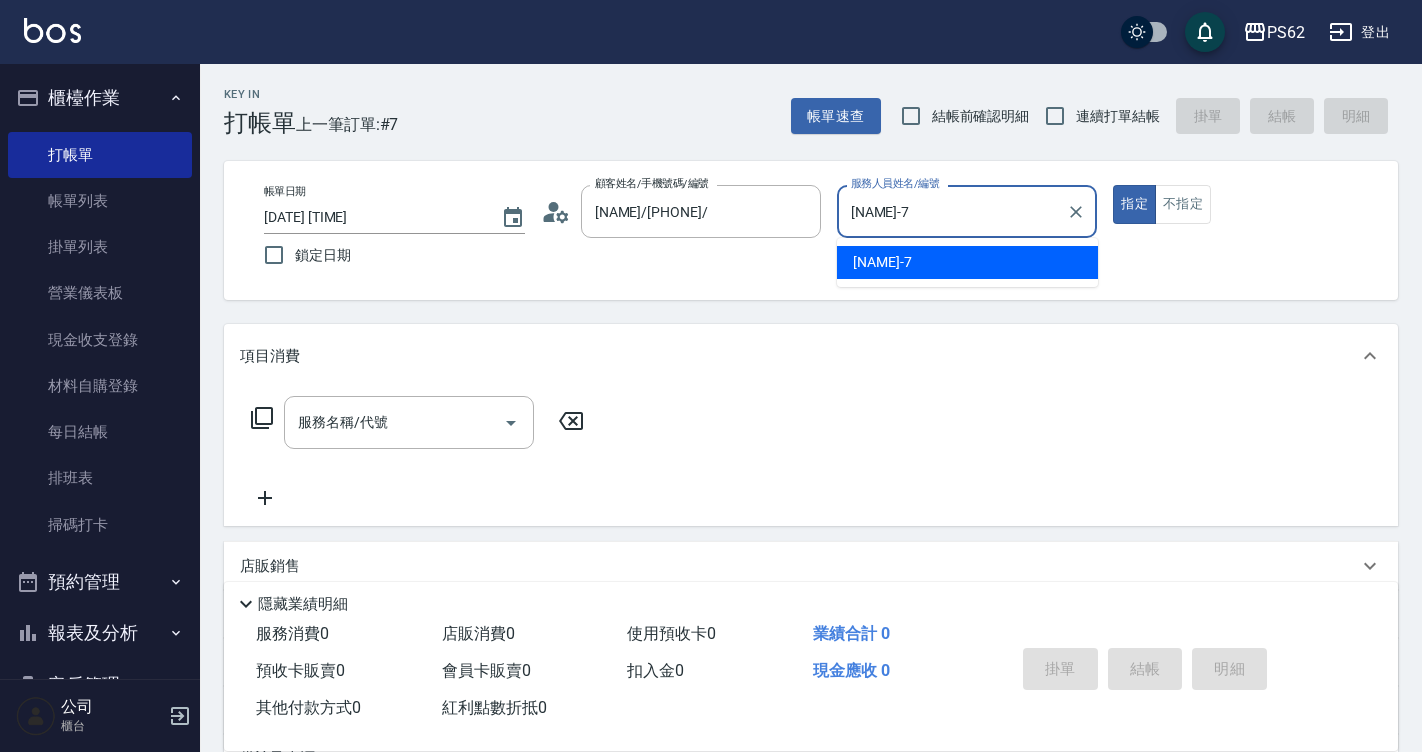 type on "true" 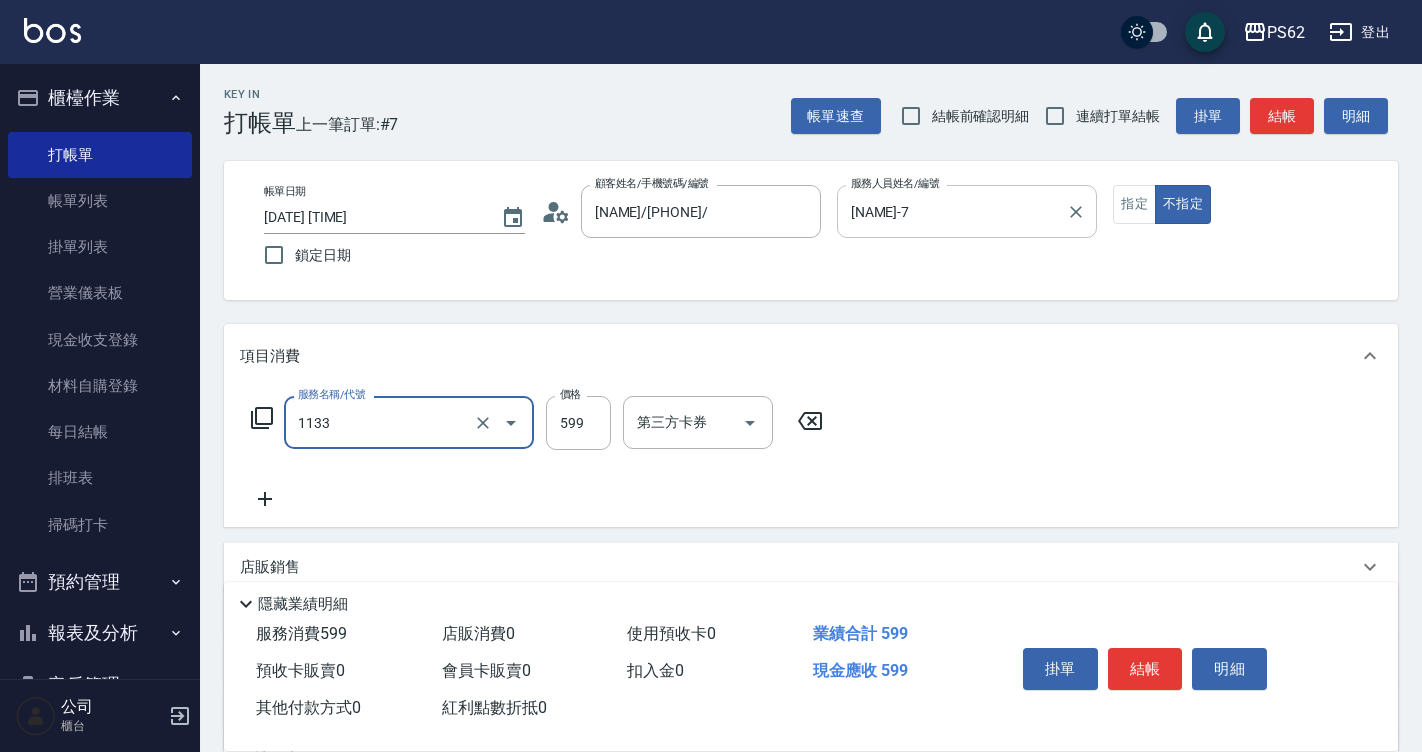type on "洗剪去角質(1133)" 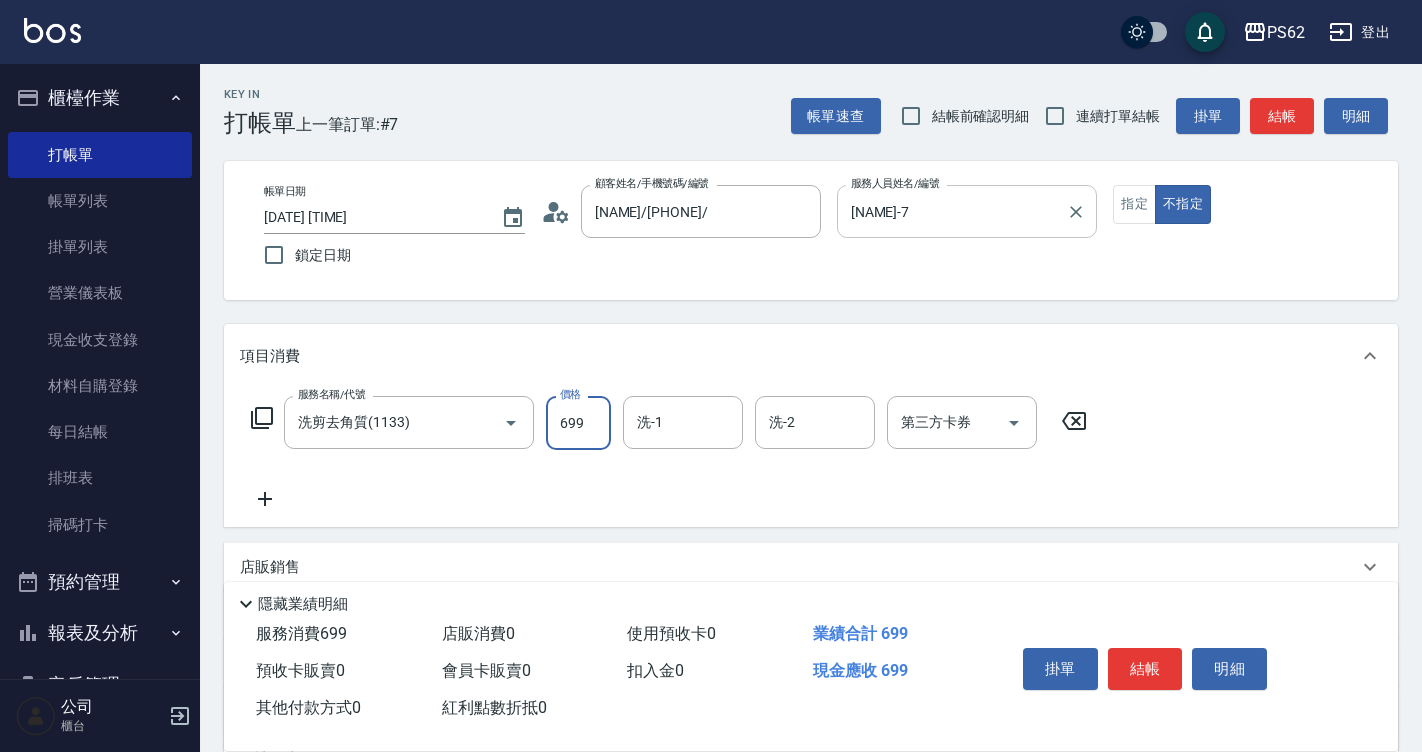 type on "699" 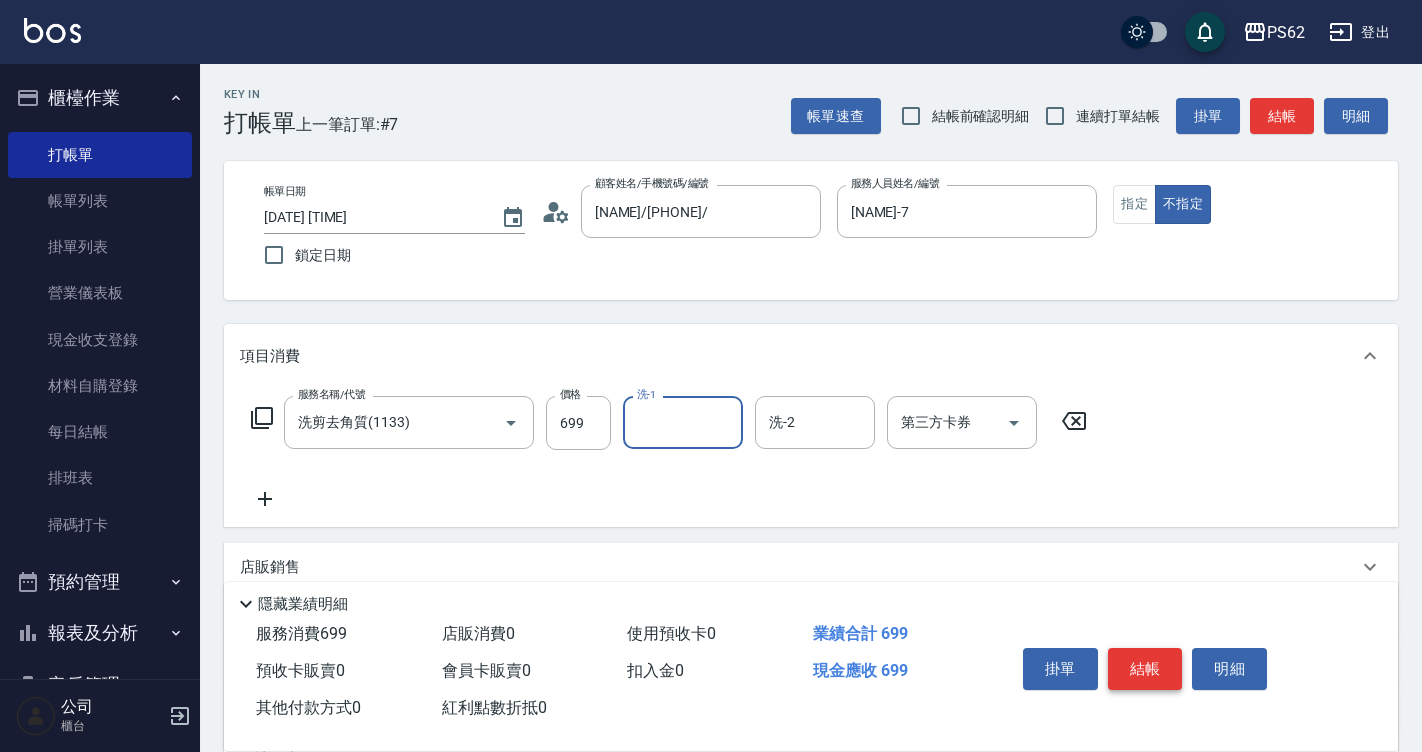 click on "結帳" at bounding box center (1145, 669) 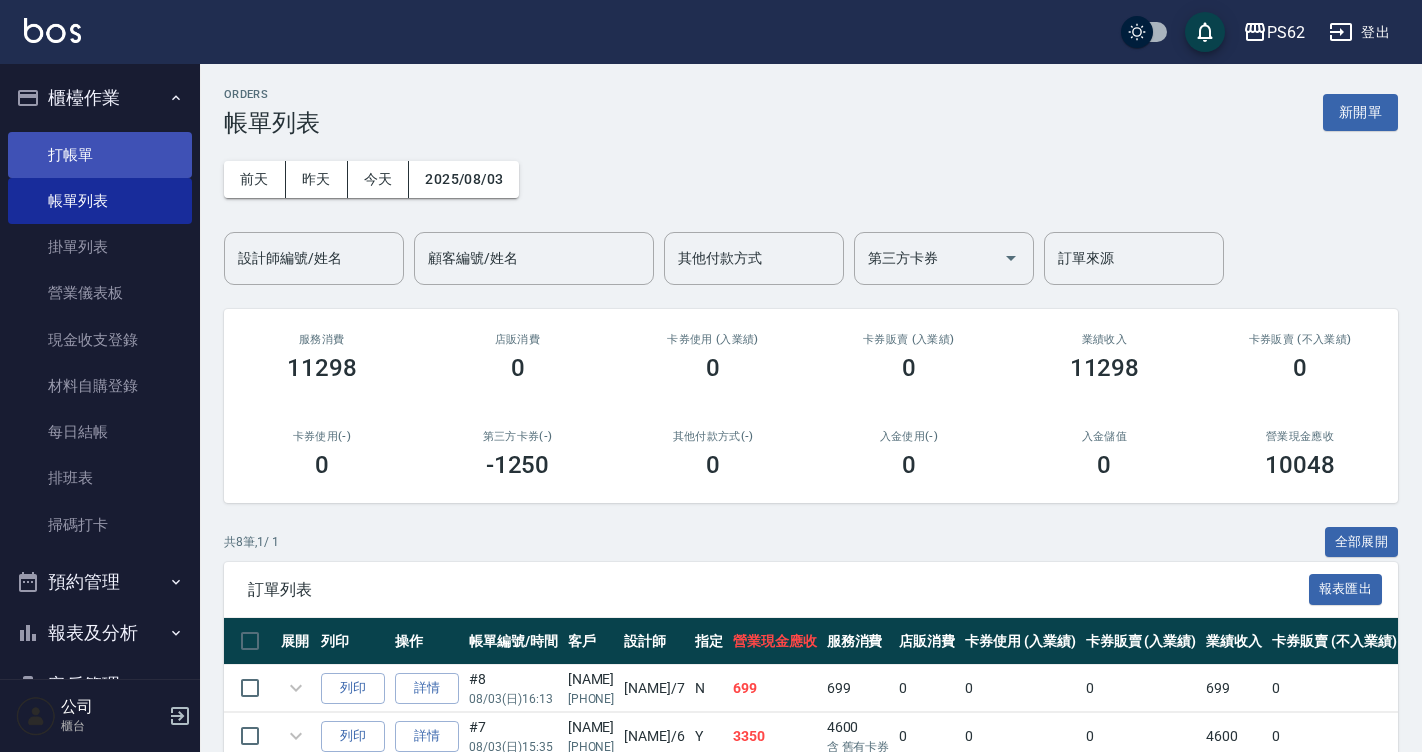 click on "打帳單" at bounding box center (100, 155) 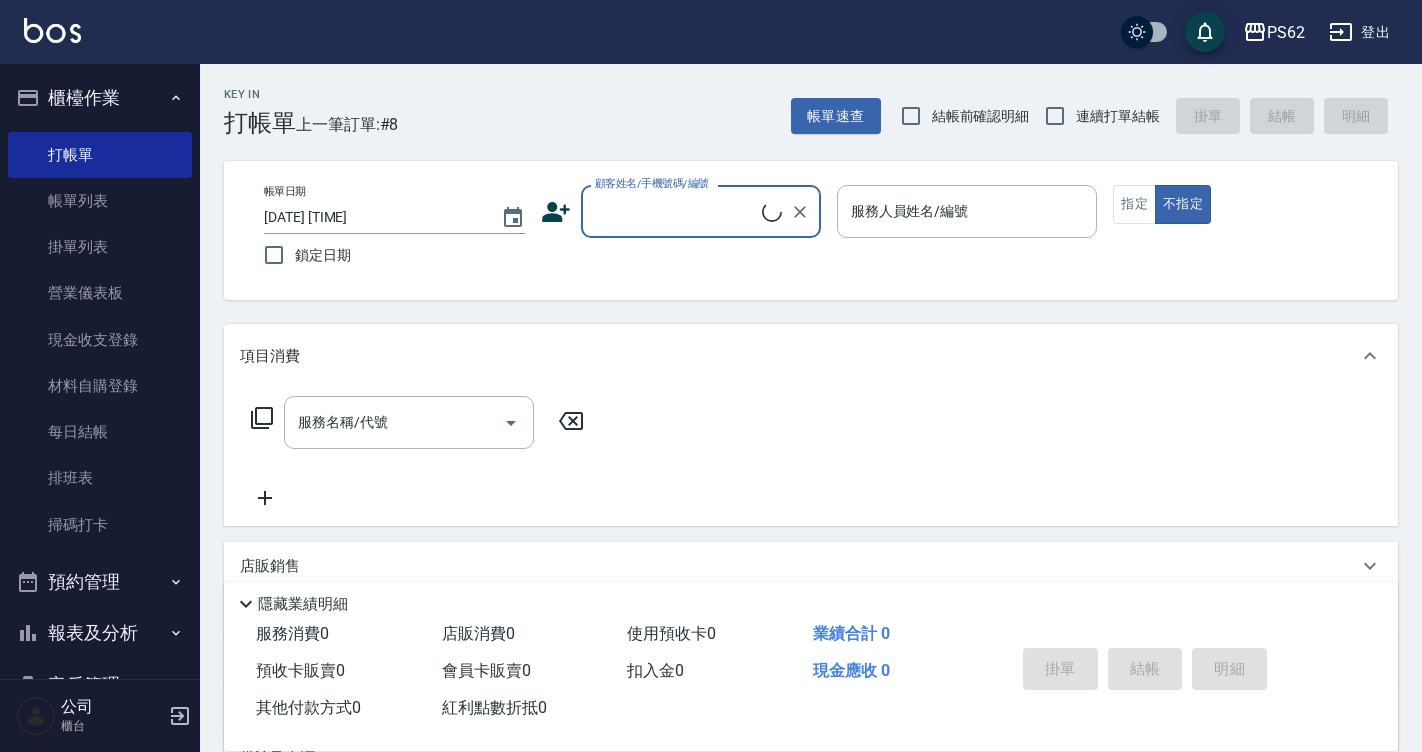 click on "顧客姓名/手機號碼/編號" at bounding box center [676, 211] 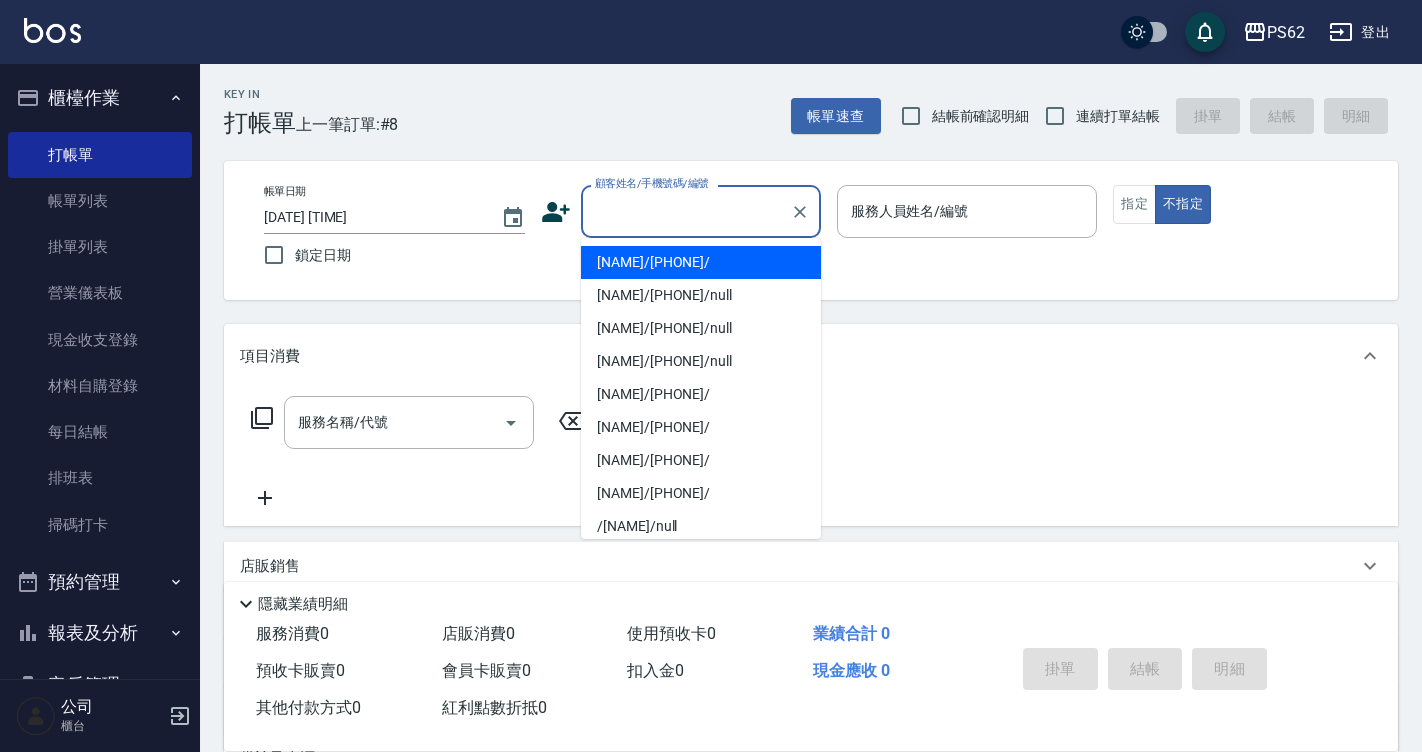 click on "[NAME]/[PHONE]/" at bounding box center (701, 262) 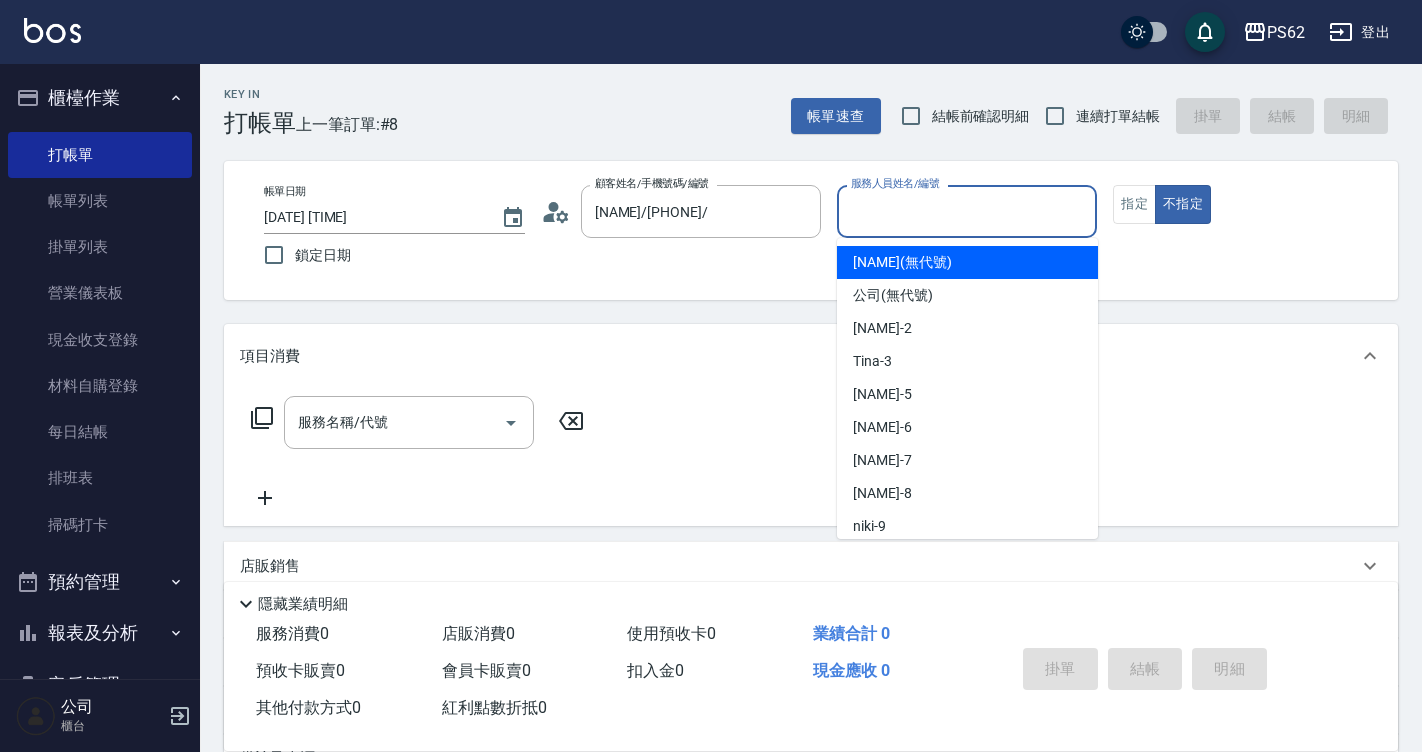 click on "服務人員姓名/編號" at bounding box center (967, 211) 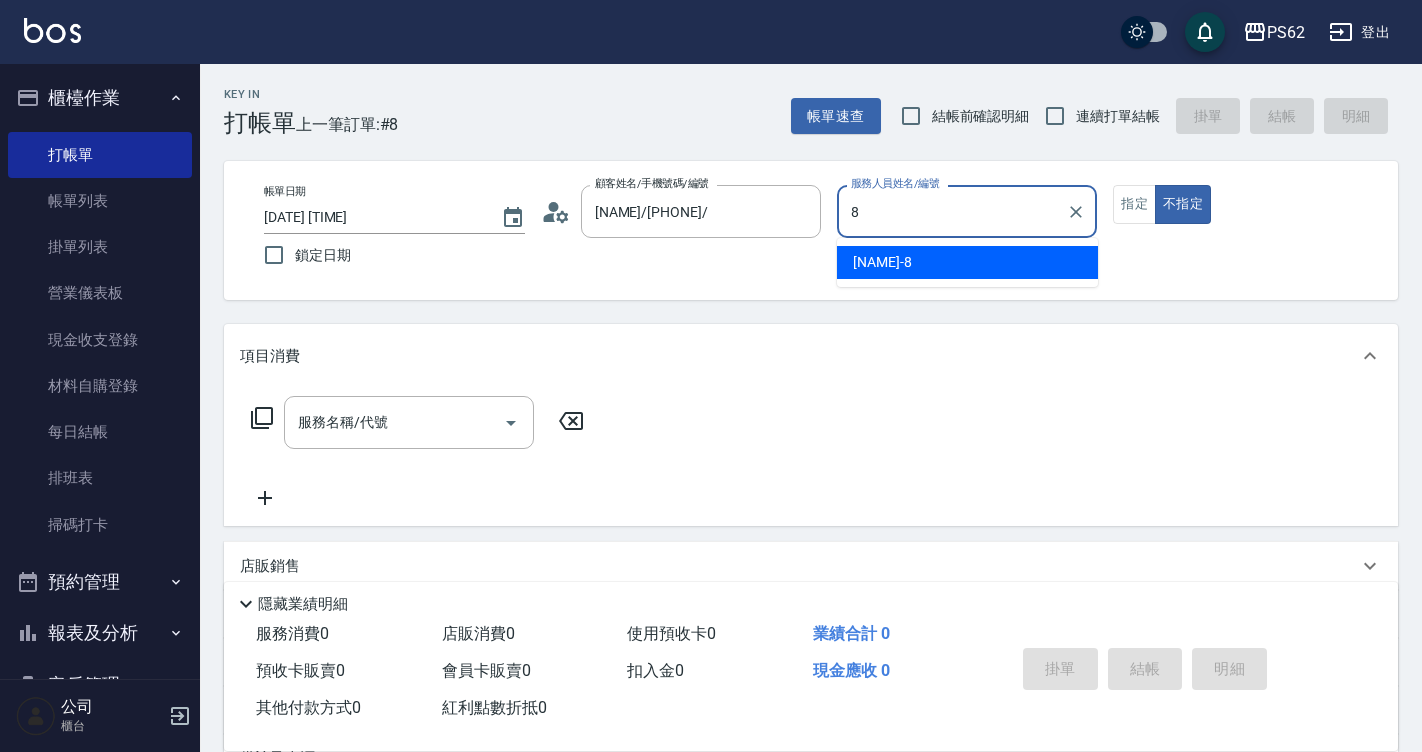 type on "[NAME]-8" 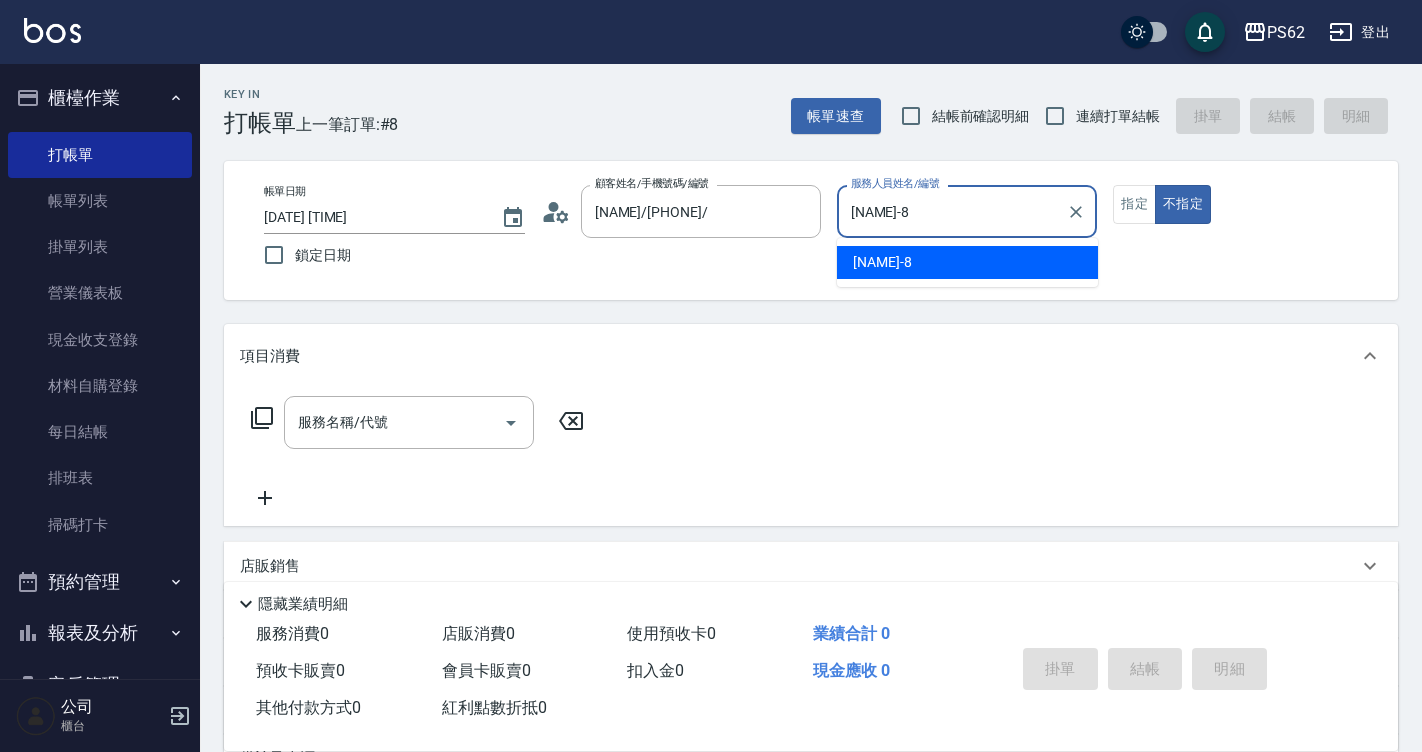 type on "false" 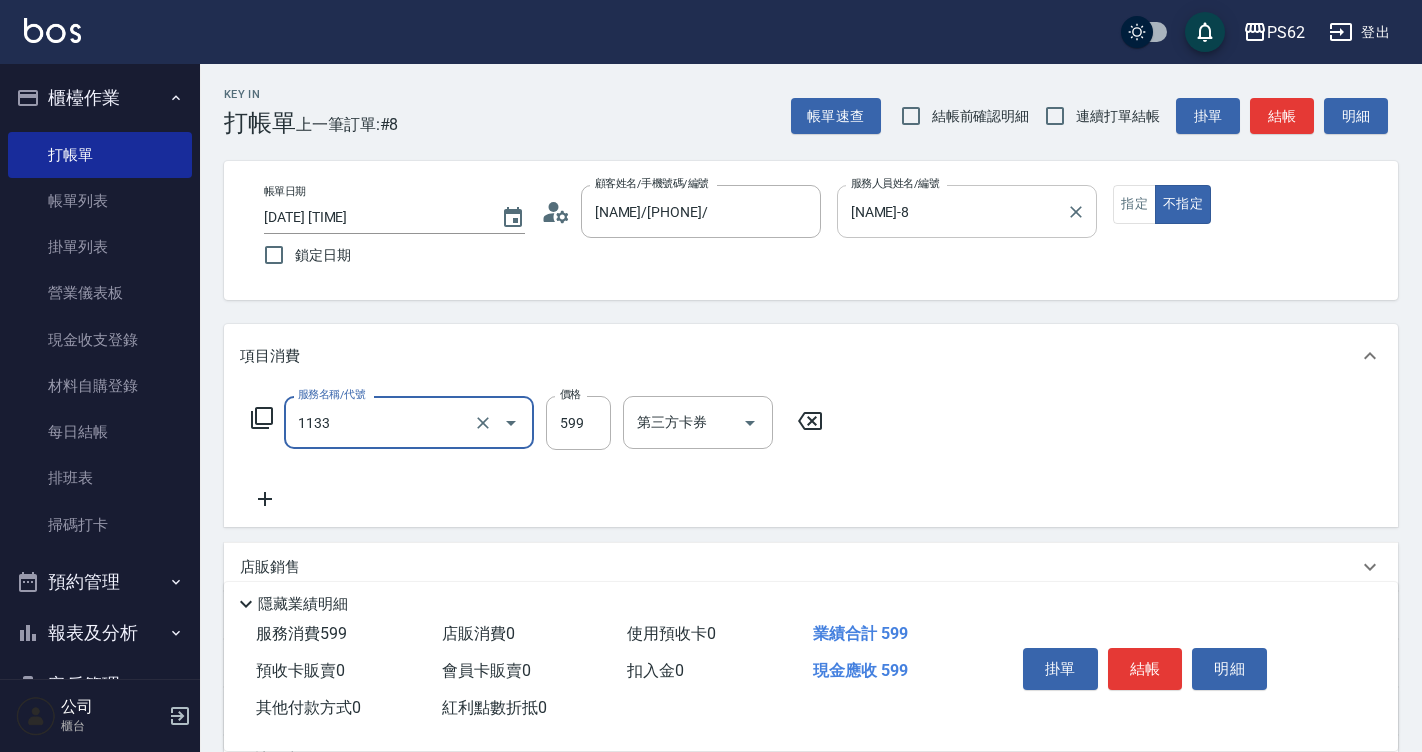 type on "洗剪去角質(1133)" 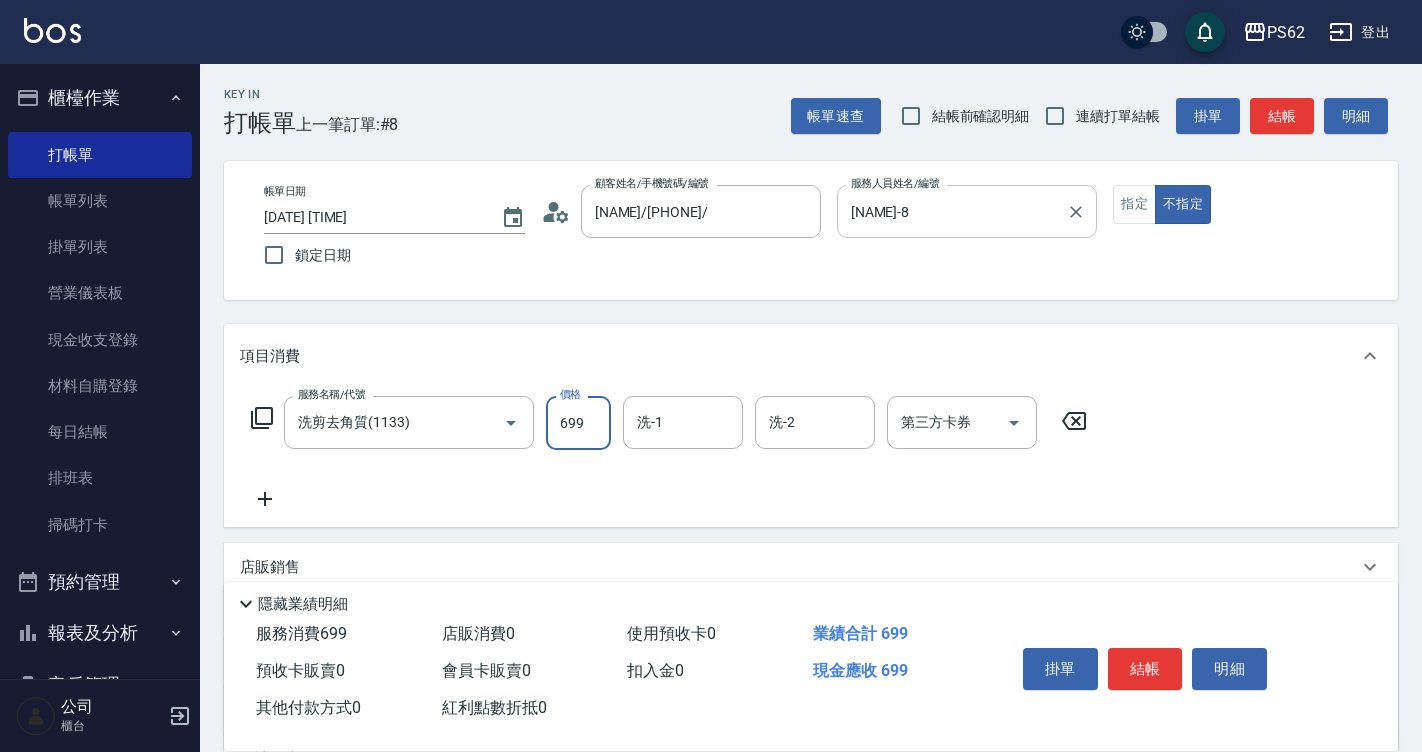 type on "699" 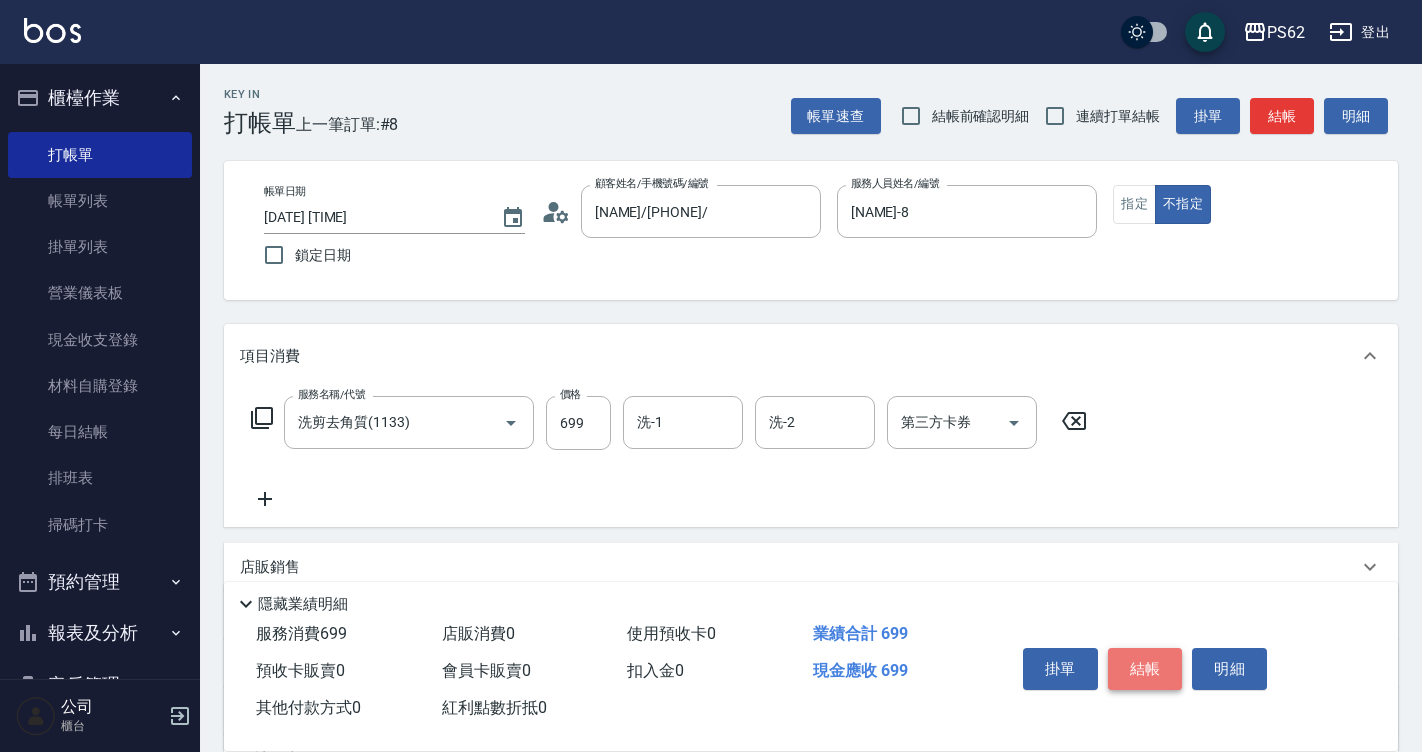 click on "結帳" at bounding box center (1145, 669) 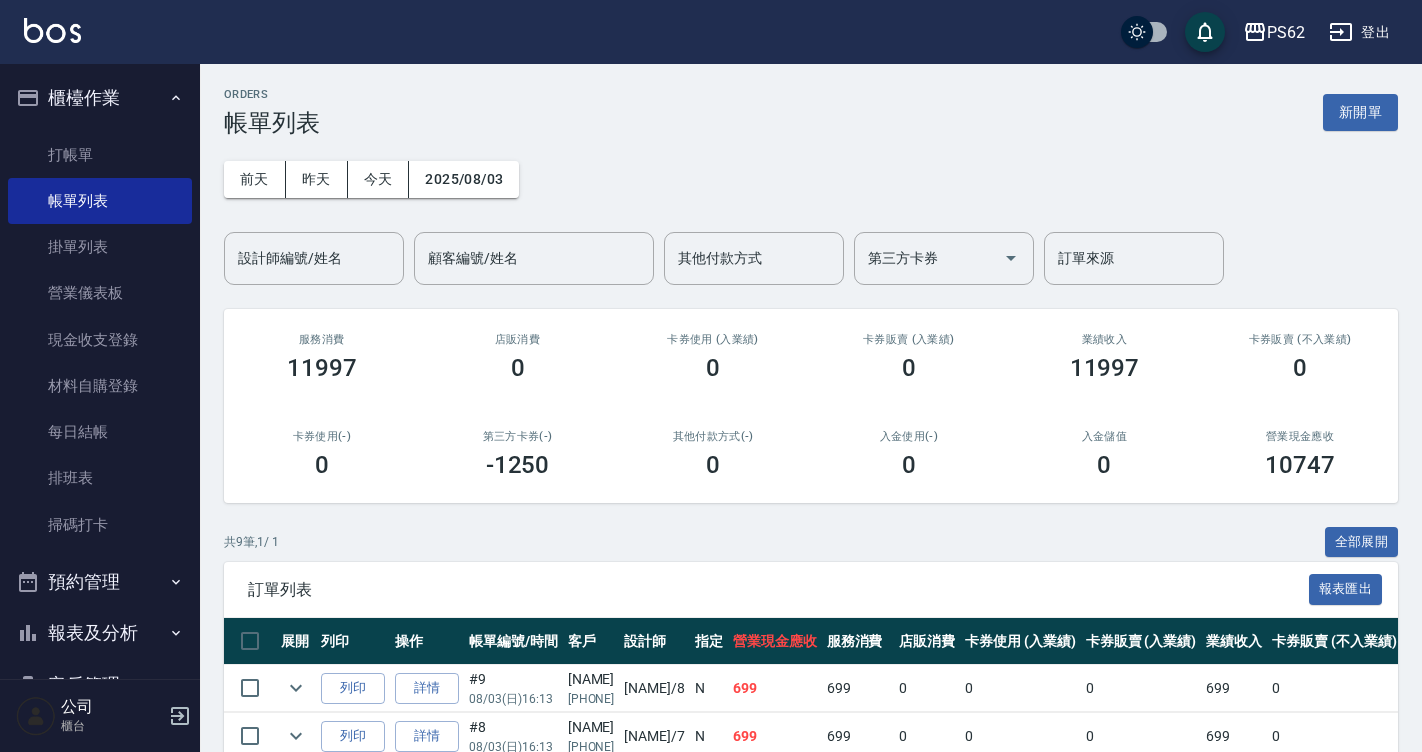 click on "設計師編號/姓名" at bounding box center [314, 258] 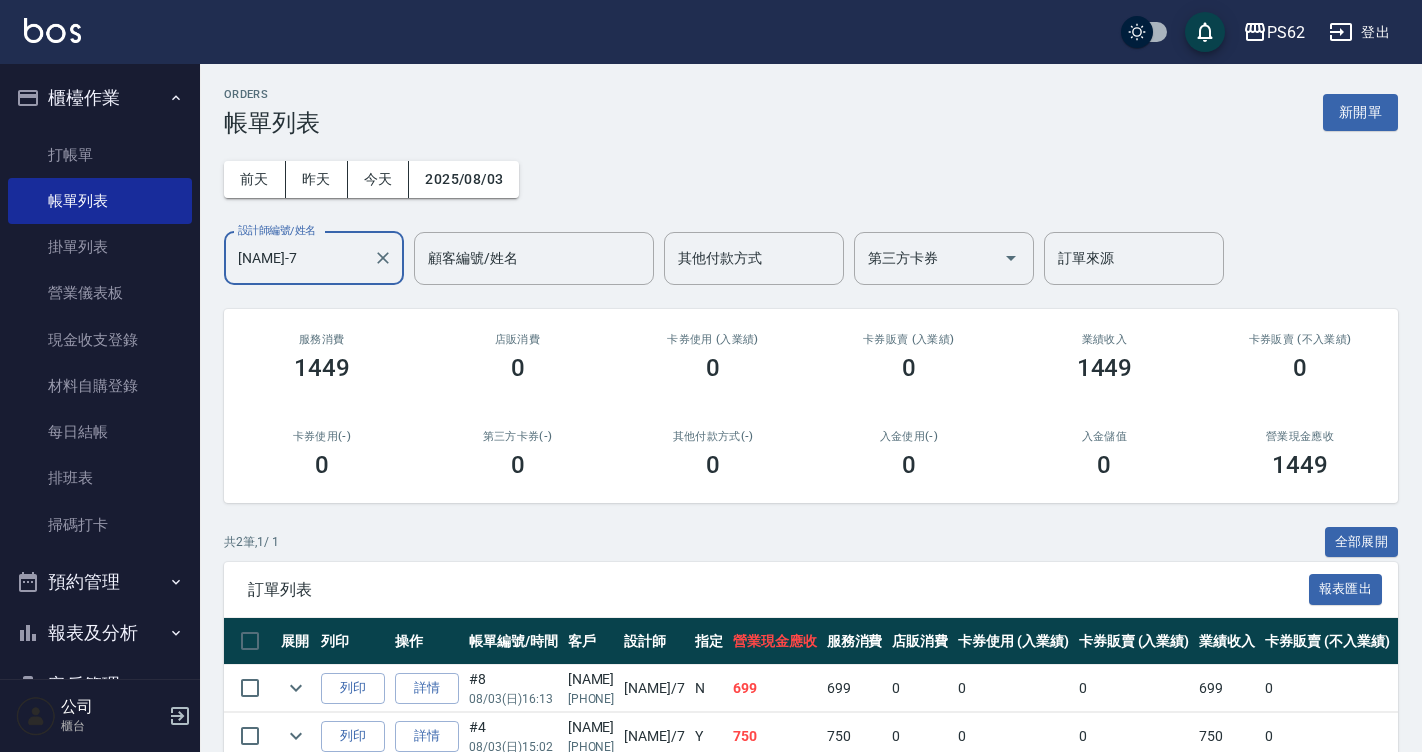 type on "[NAME]-7" 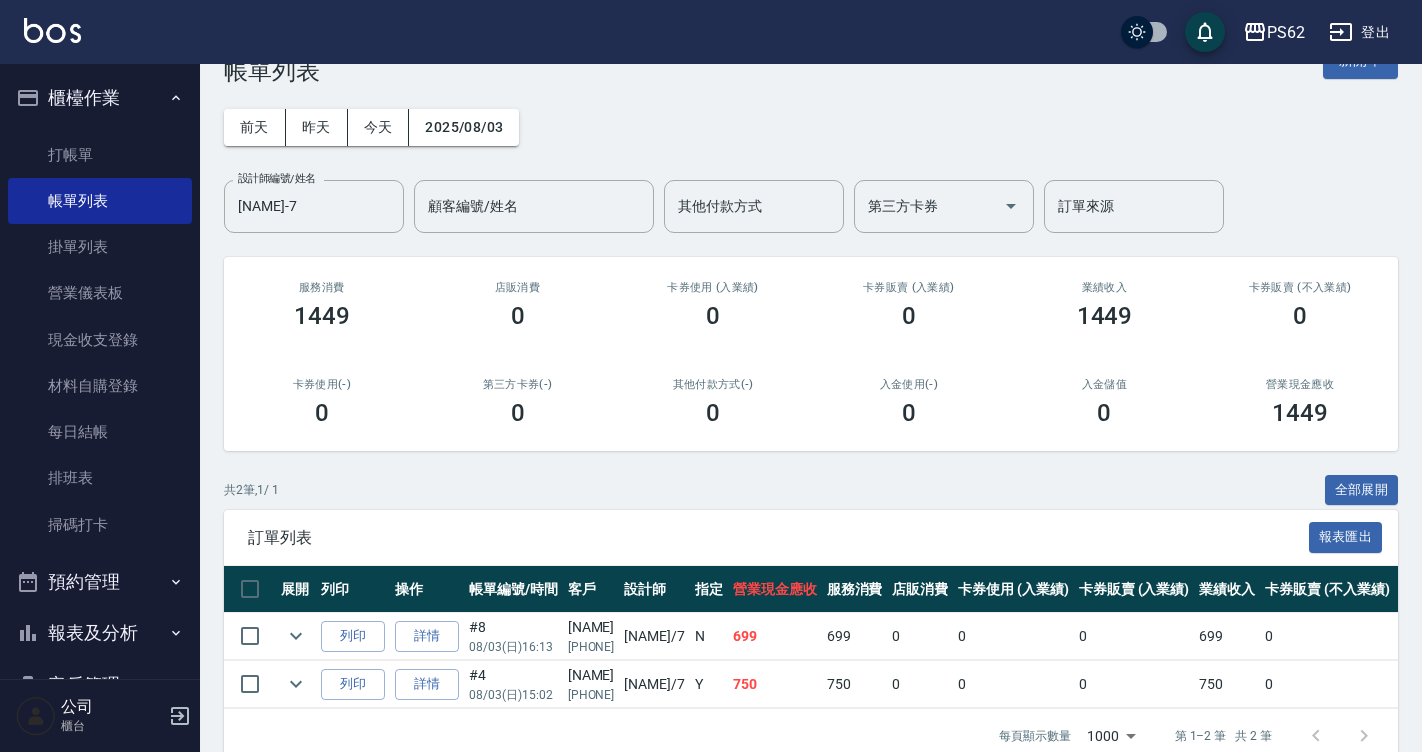 scroll, scrollTop: 102, scrollLeft: 0, axis: vertical 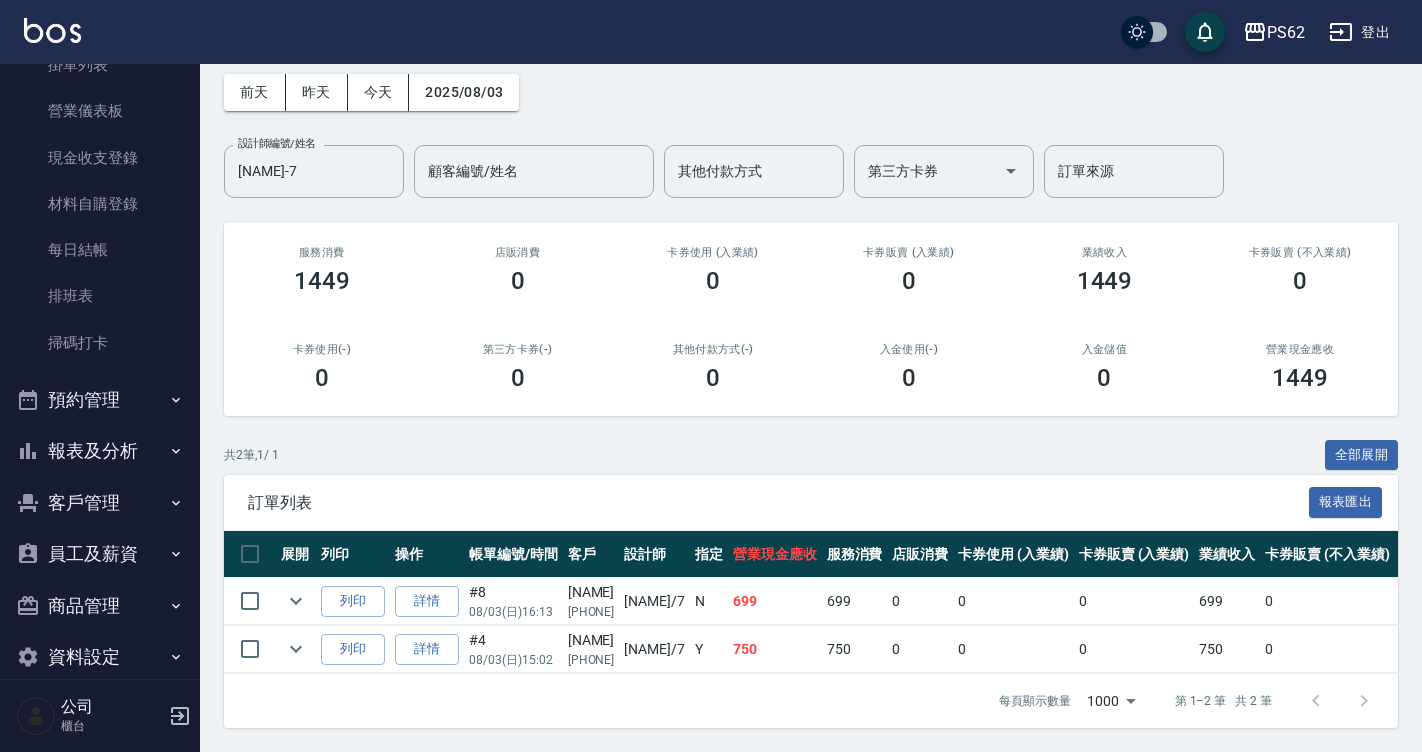 click on "客戶管理" at bounding box center (100, 503) 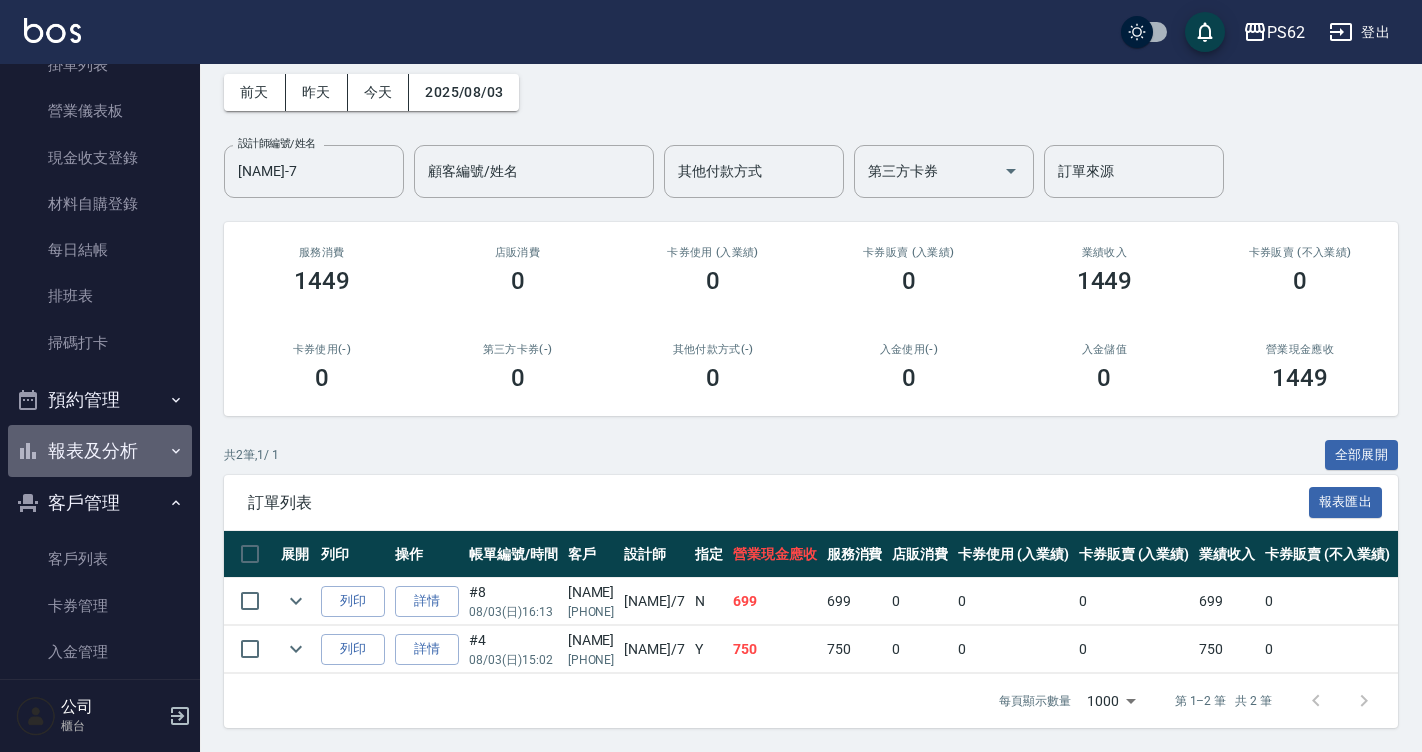 click on "報表及分析" at bounding box center [100, 451] 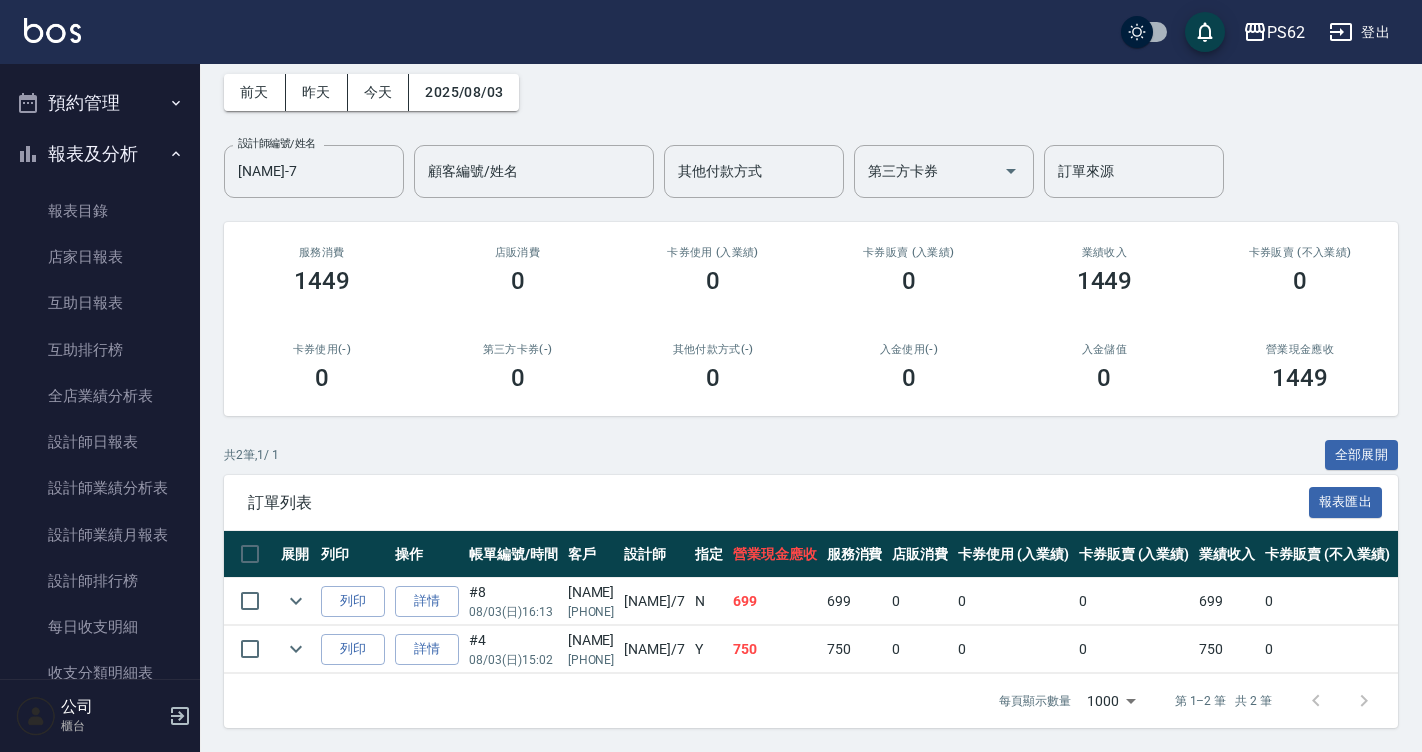 scroll, scrollTop: 449, scrollLeft: 0, axis: vertical 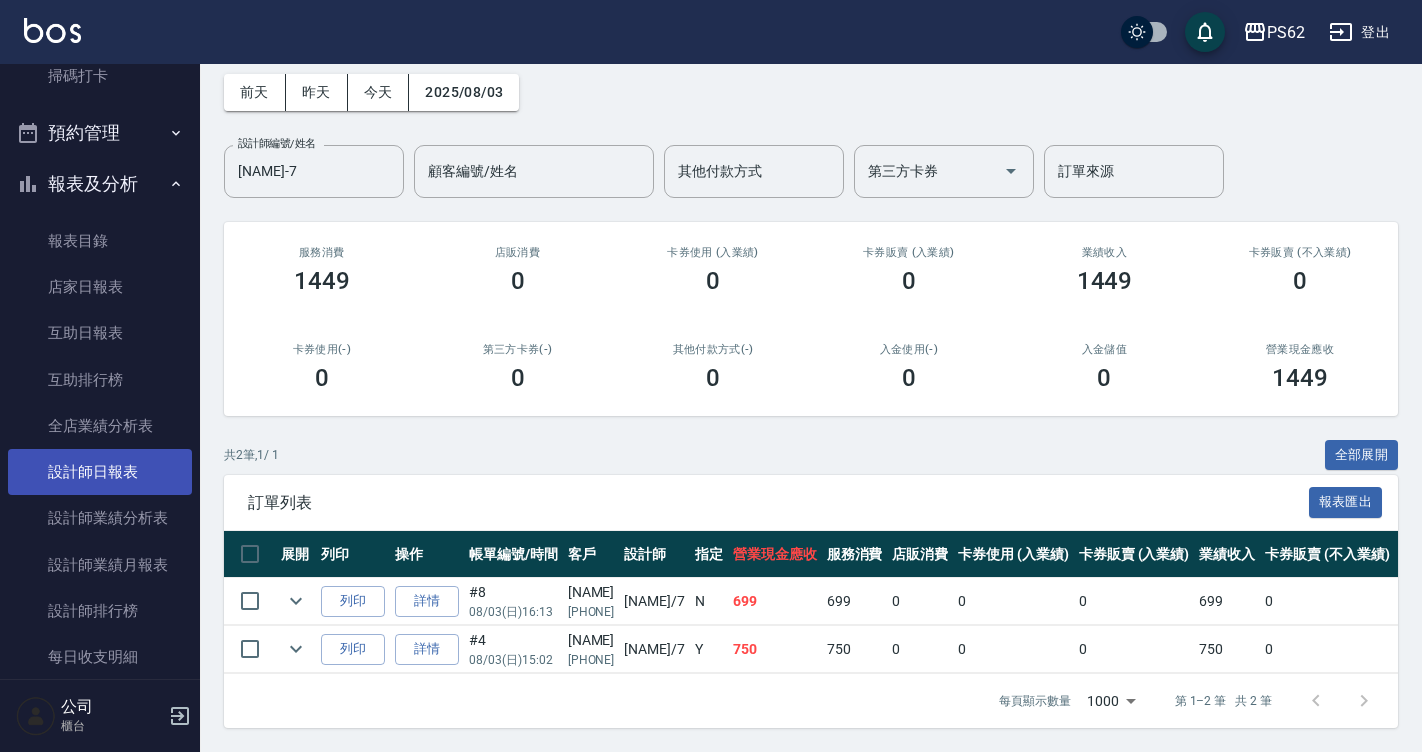 click on "設計師日報表" at bounding box center (100, 472) 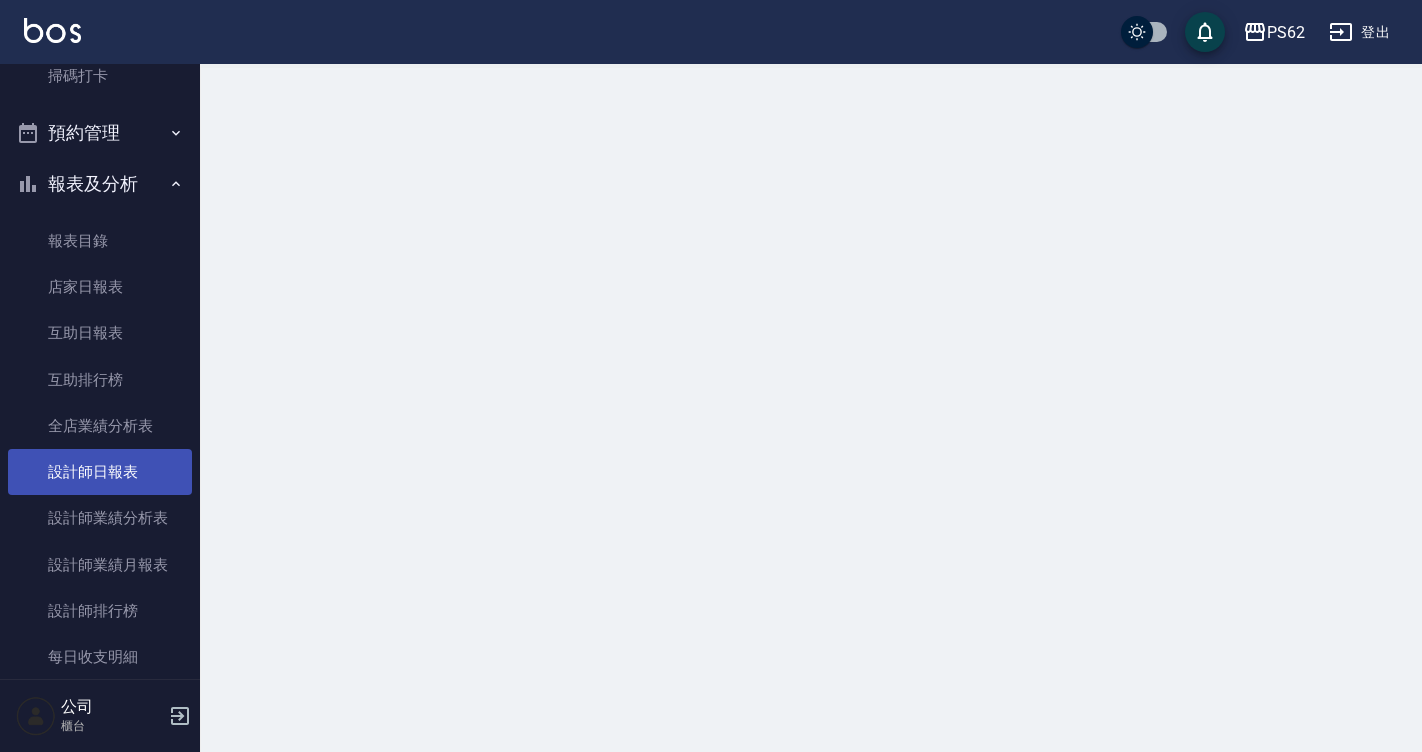 scroll, scrollTop: 0, scrollLeft: 0, axis: both 